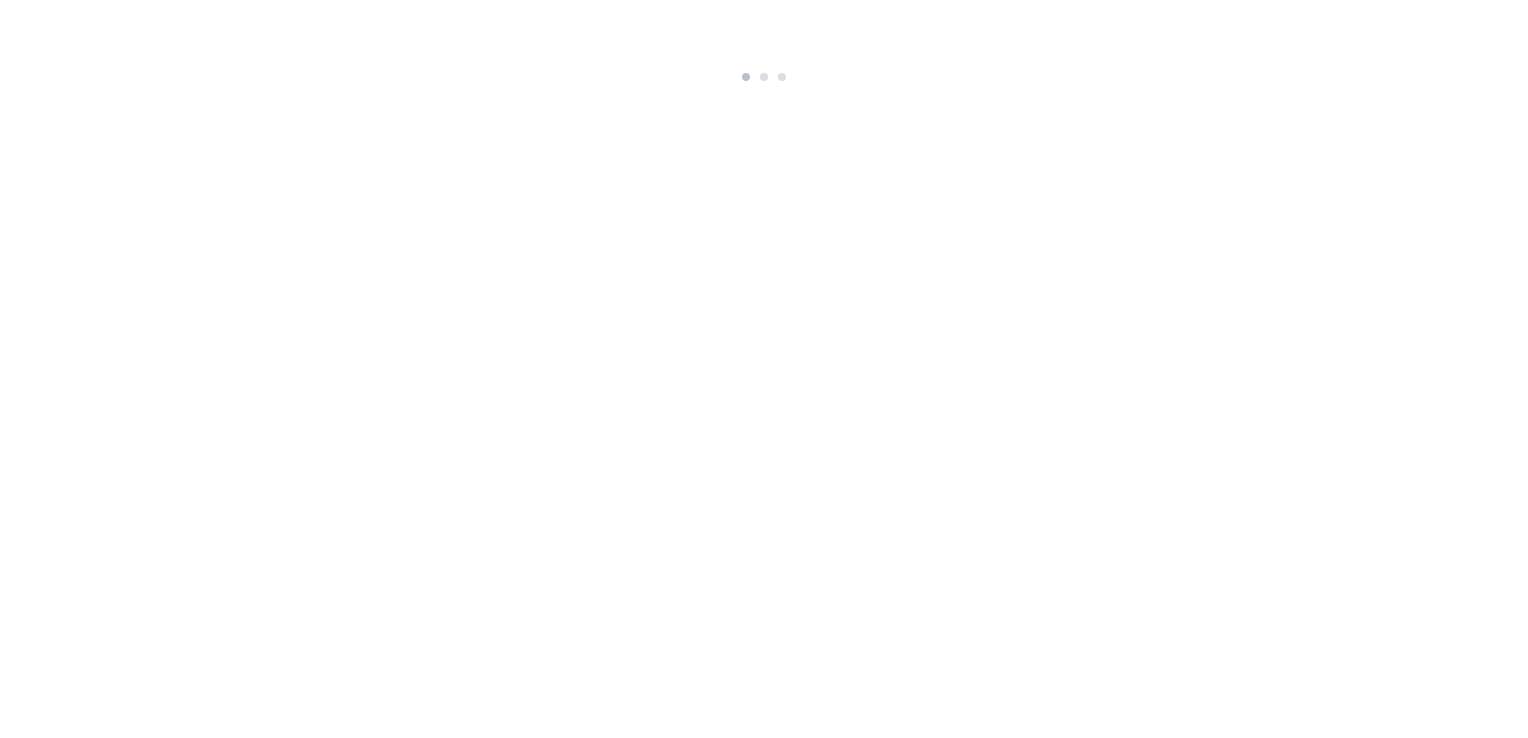 scroll, scrollTop: 0, scrollLeft: 0, axis: both 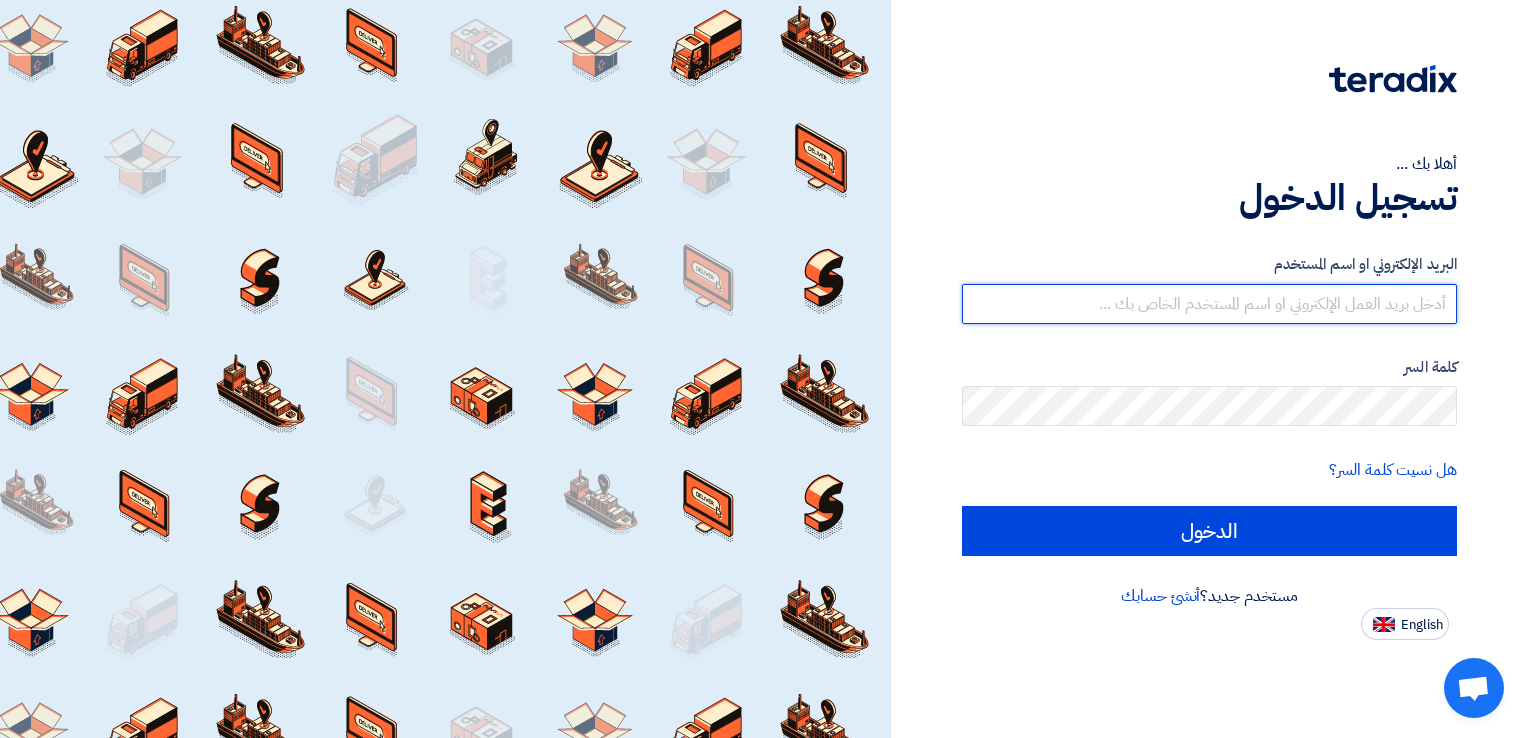 click at bounding box center (1209, 304) 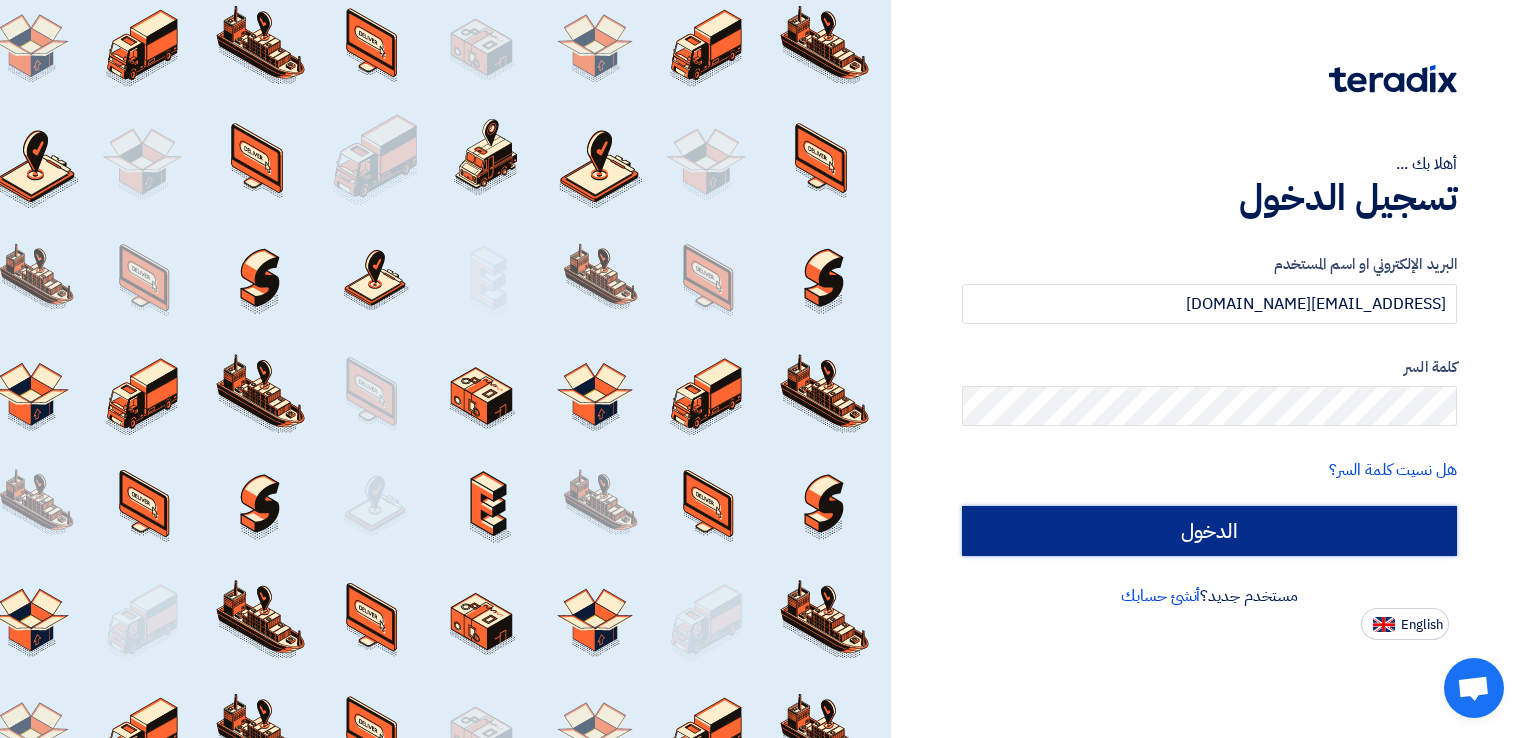 click on "الدخول" 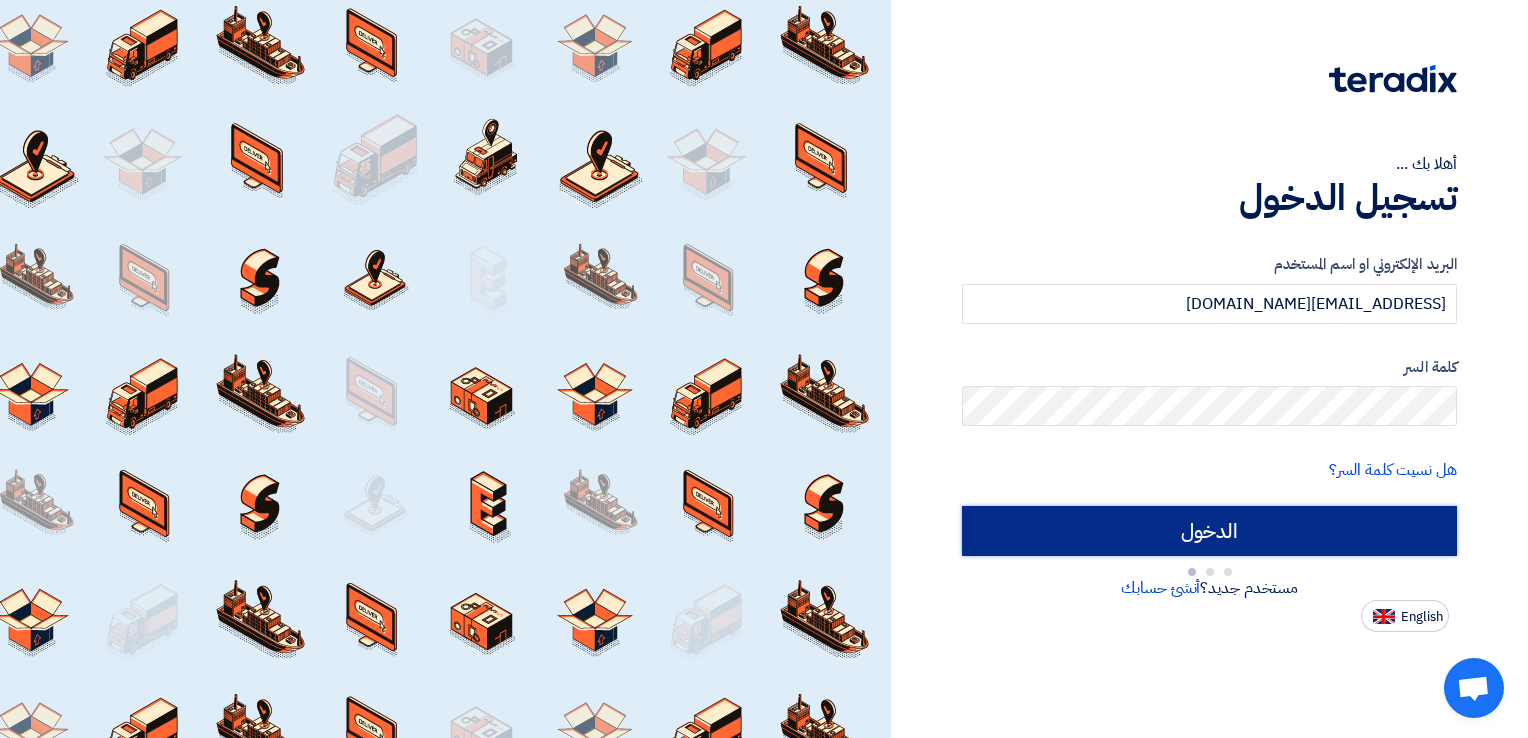 type on "Sign in" 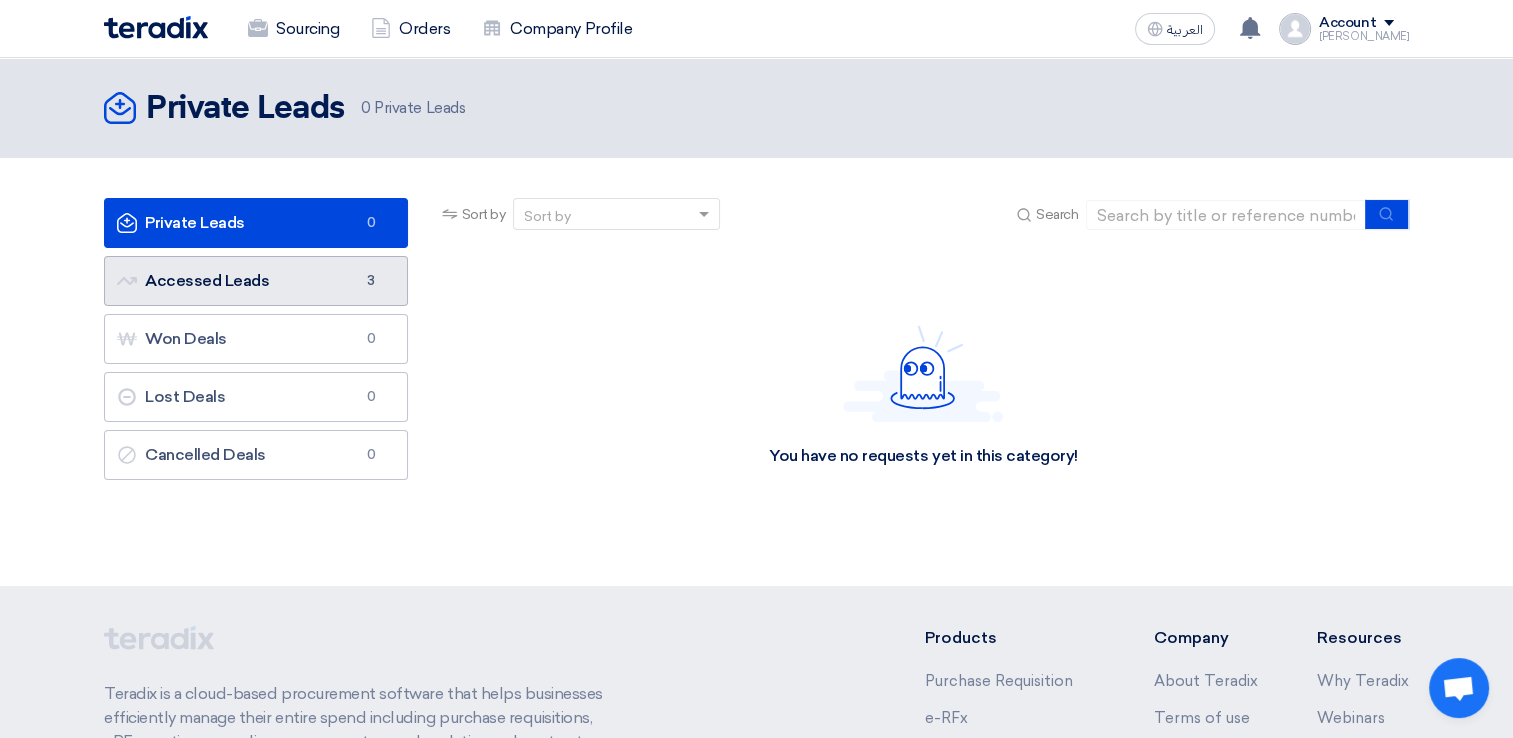 click on "Accessed Leads
Accessed Leads
3" 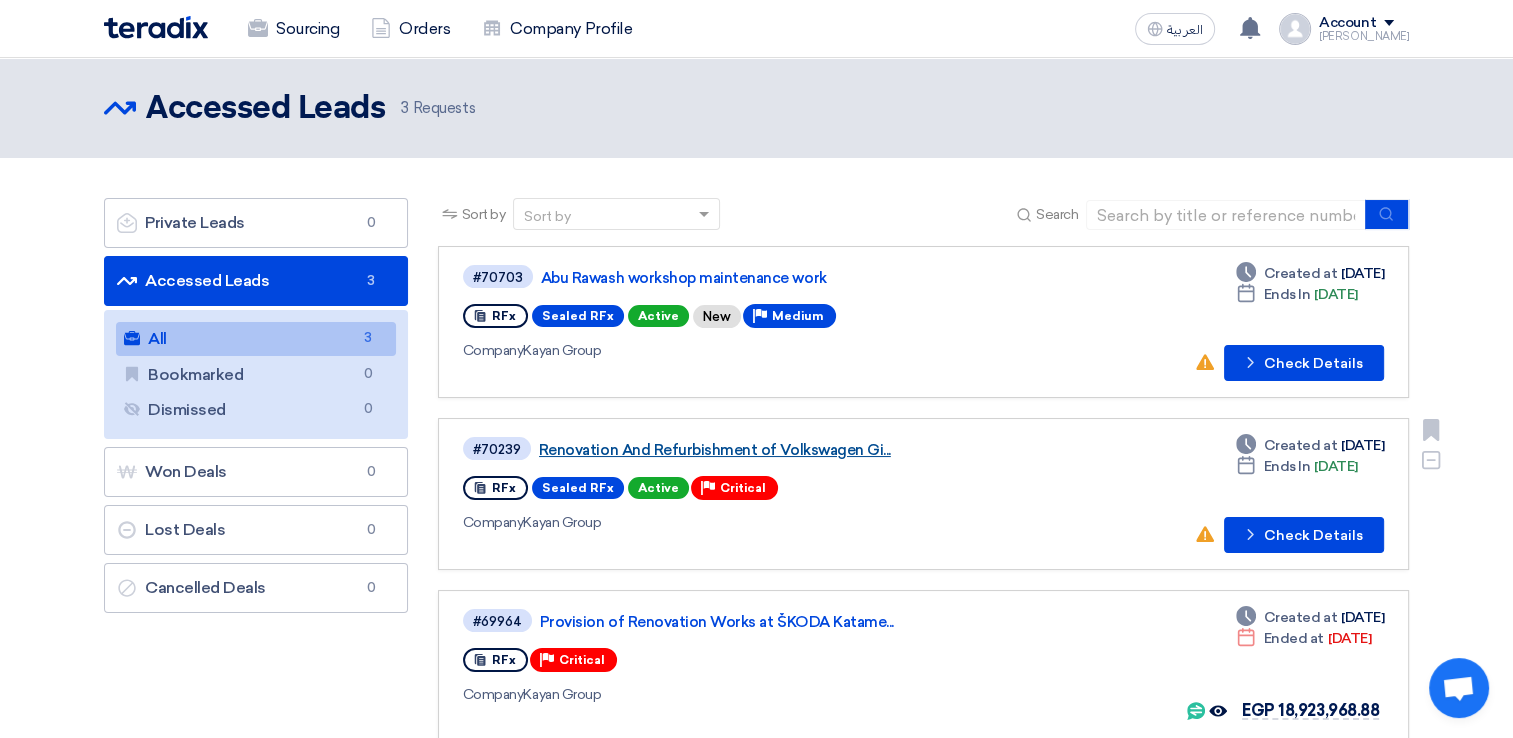 click on "Renovation And Refurbishment of Volkswagen Gi..." 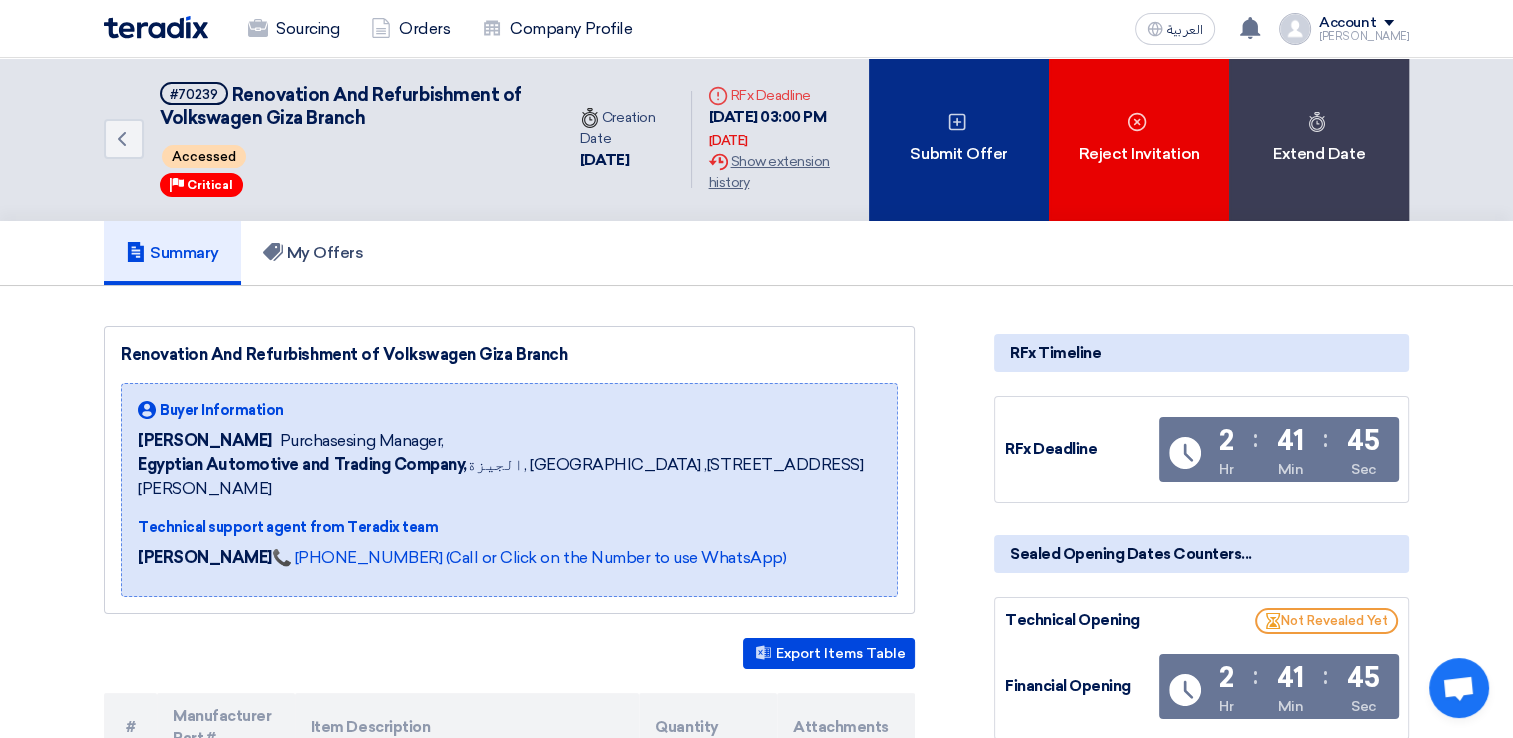 click on "Submit Offer" 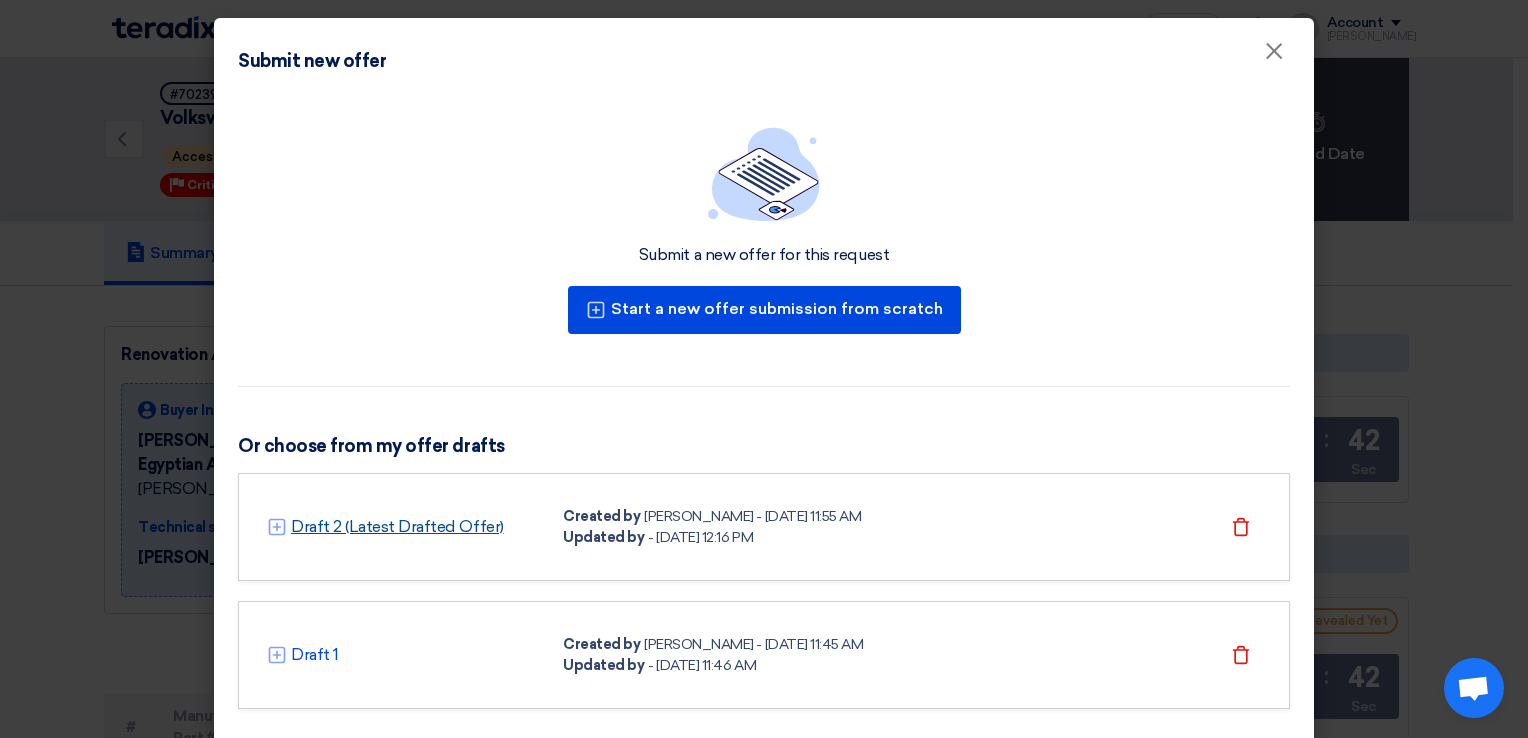 click on "Draft 2 (Latest Drafted Offer)" 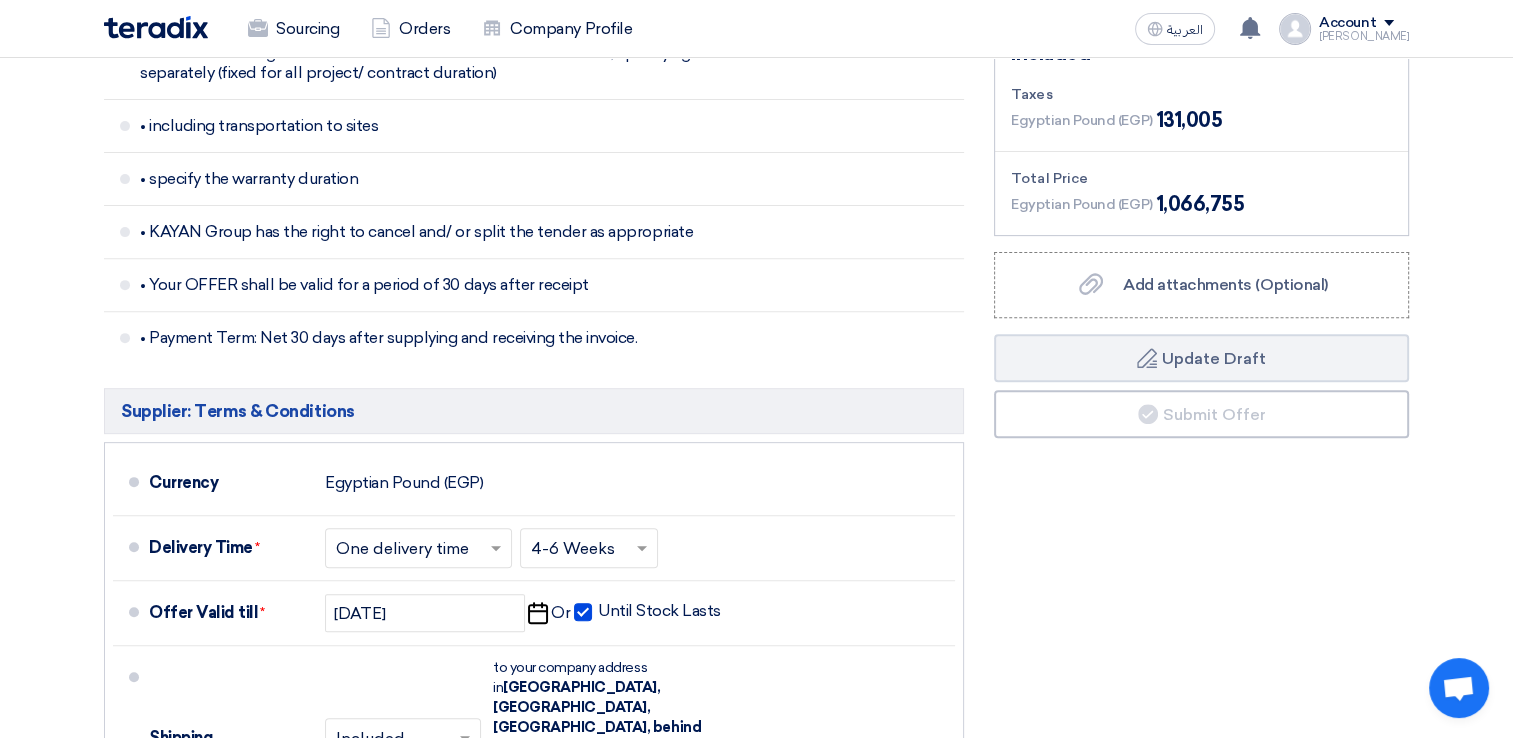scroll, scrollTop: 687, scrollLeft: 0, axis: vertical 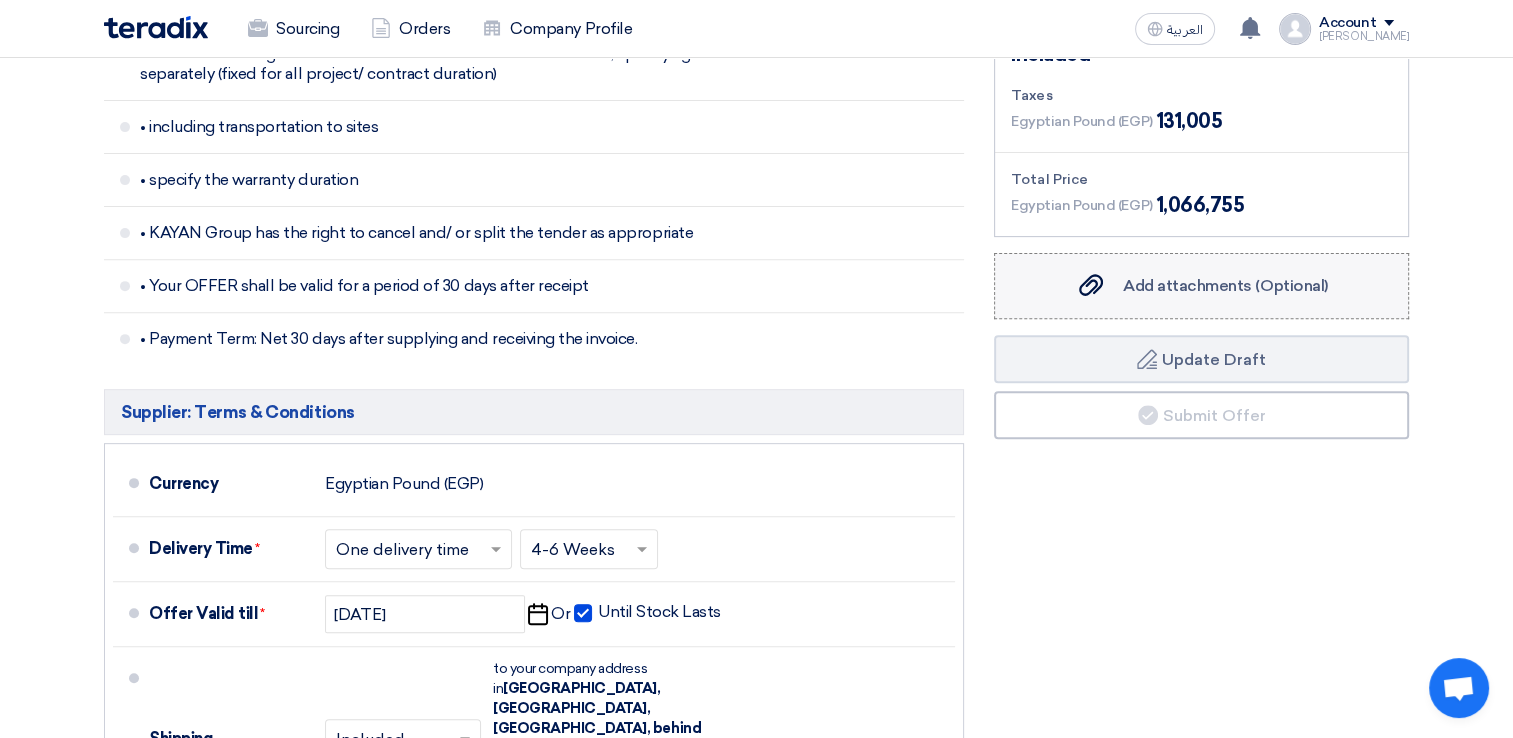 click on "Add attachments (Optional)
Add attachments (Optional)" 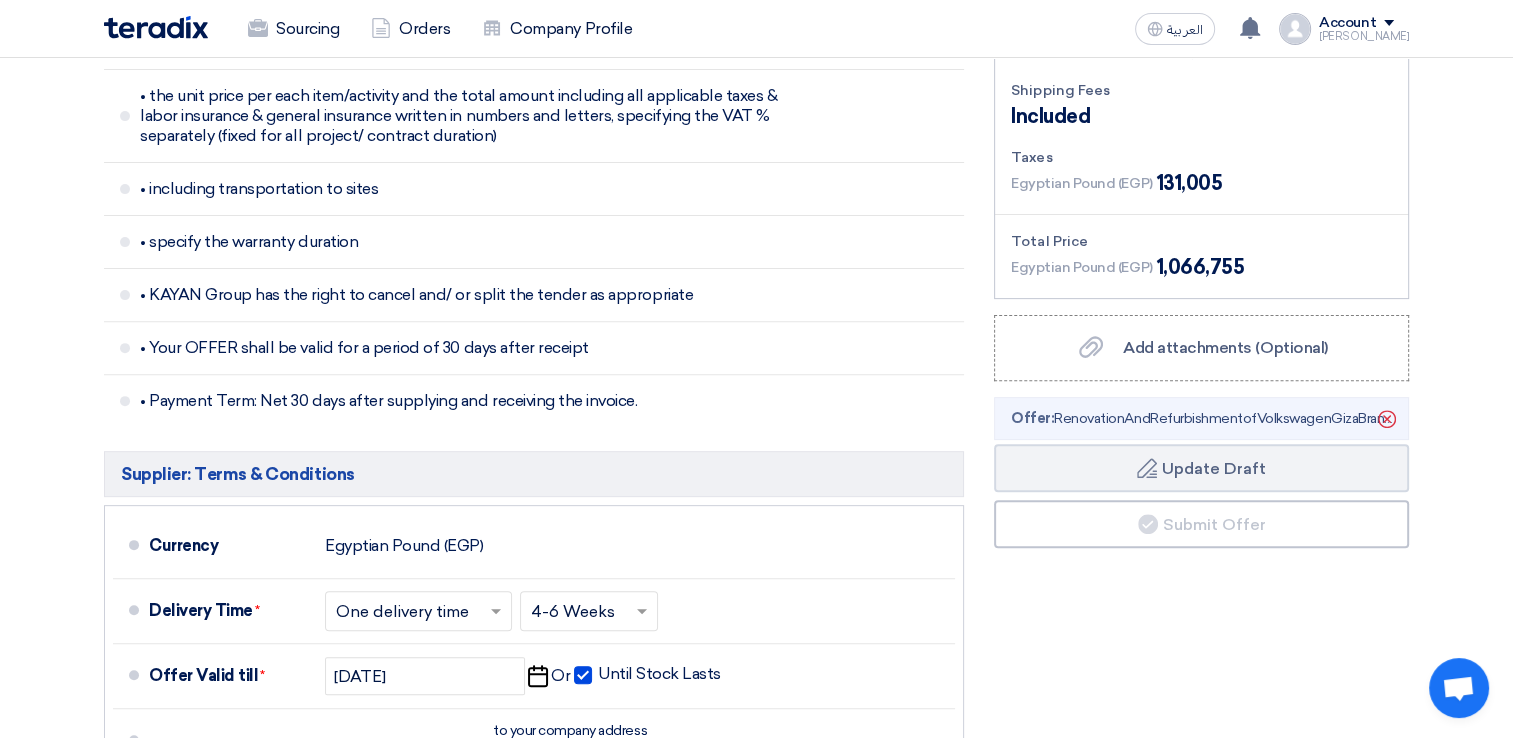 scroll, scrollTop: 624, scrollLeft: 0, axis: vertical 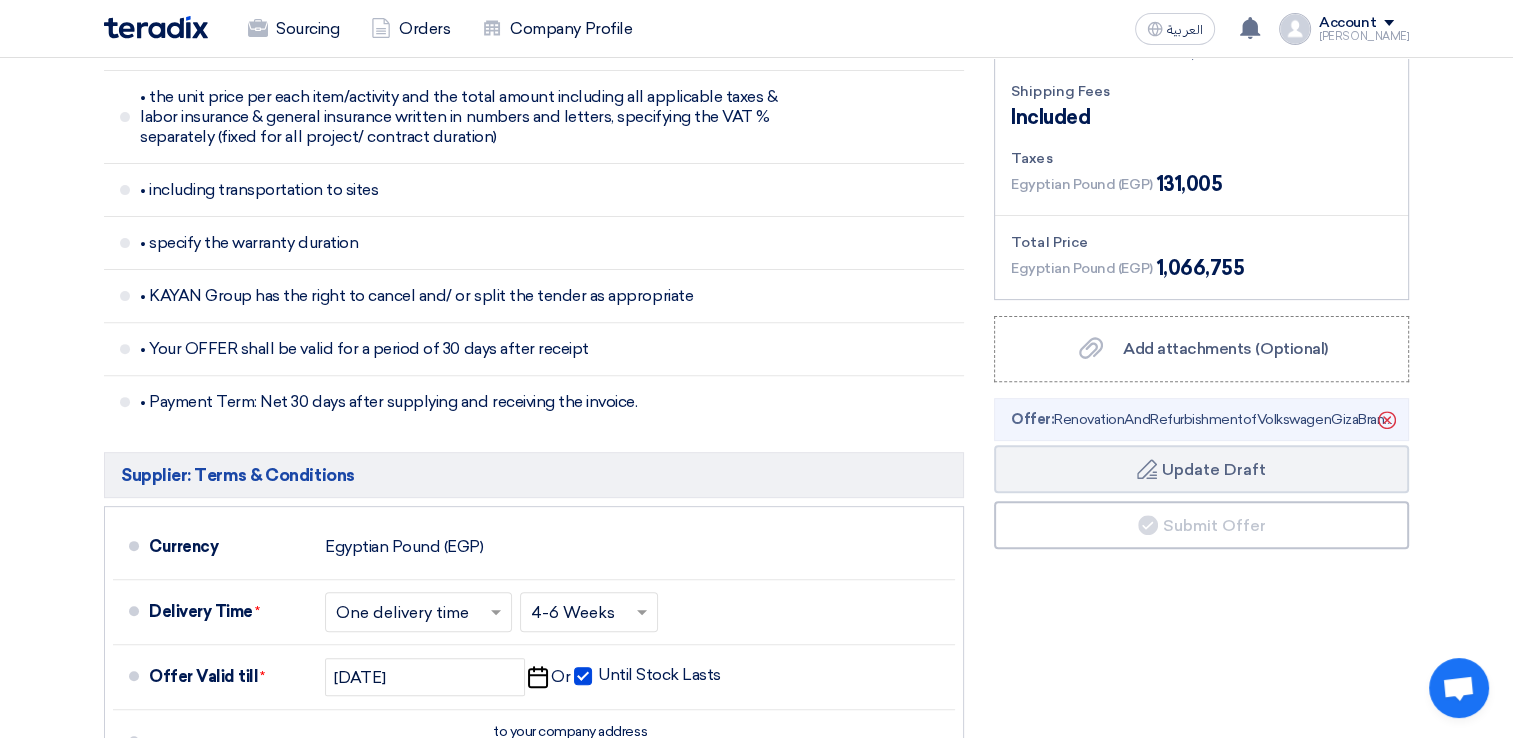 click on "Financial Offer Summary
Subtotal
Egyptian Pound (EGP)
935,750
Shipping Fees" 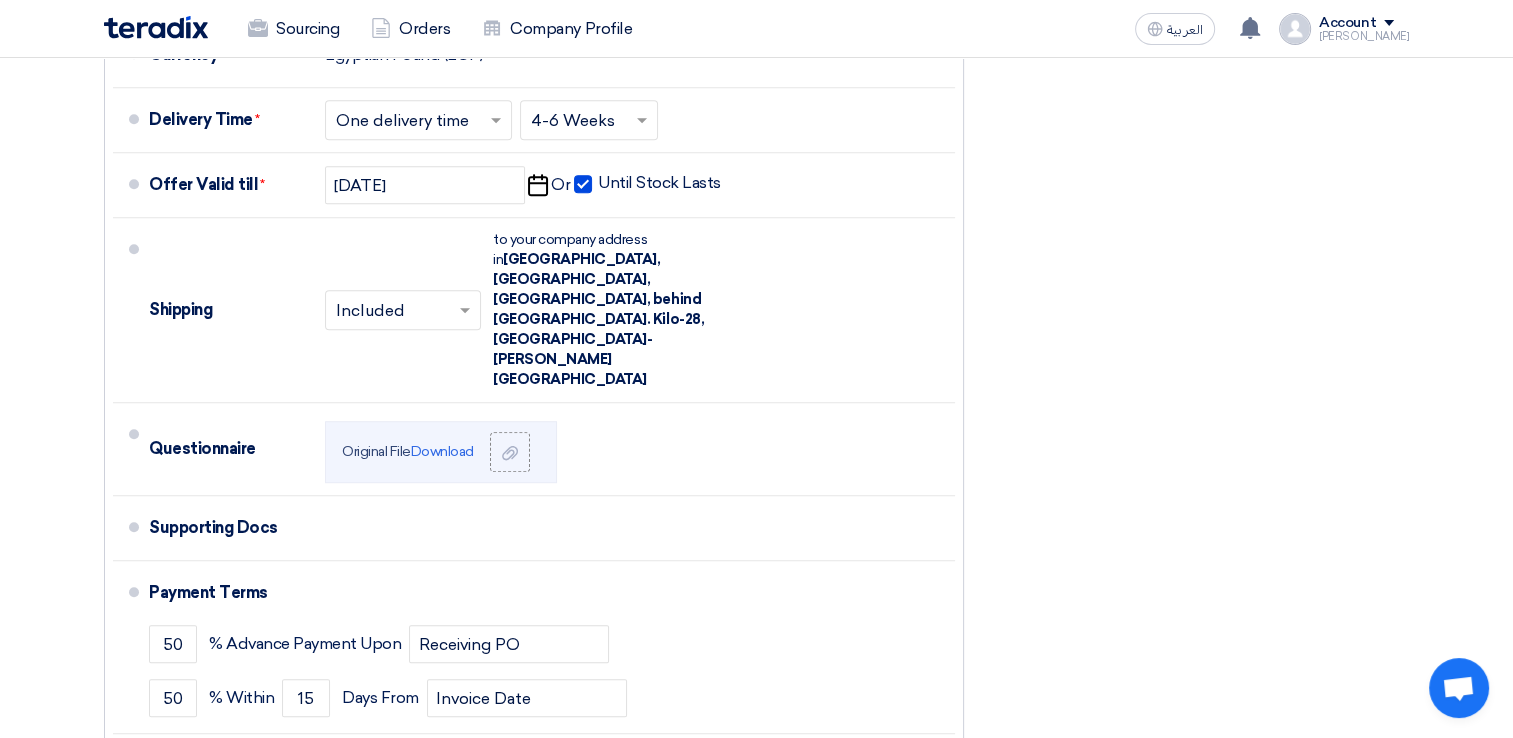 scroll, scrollTop: 1119, scrollLeft: 0, axis: vertical 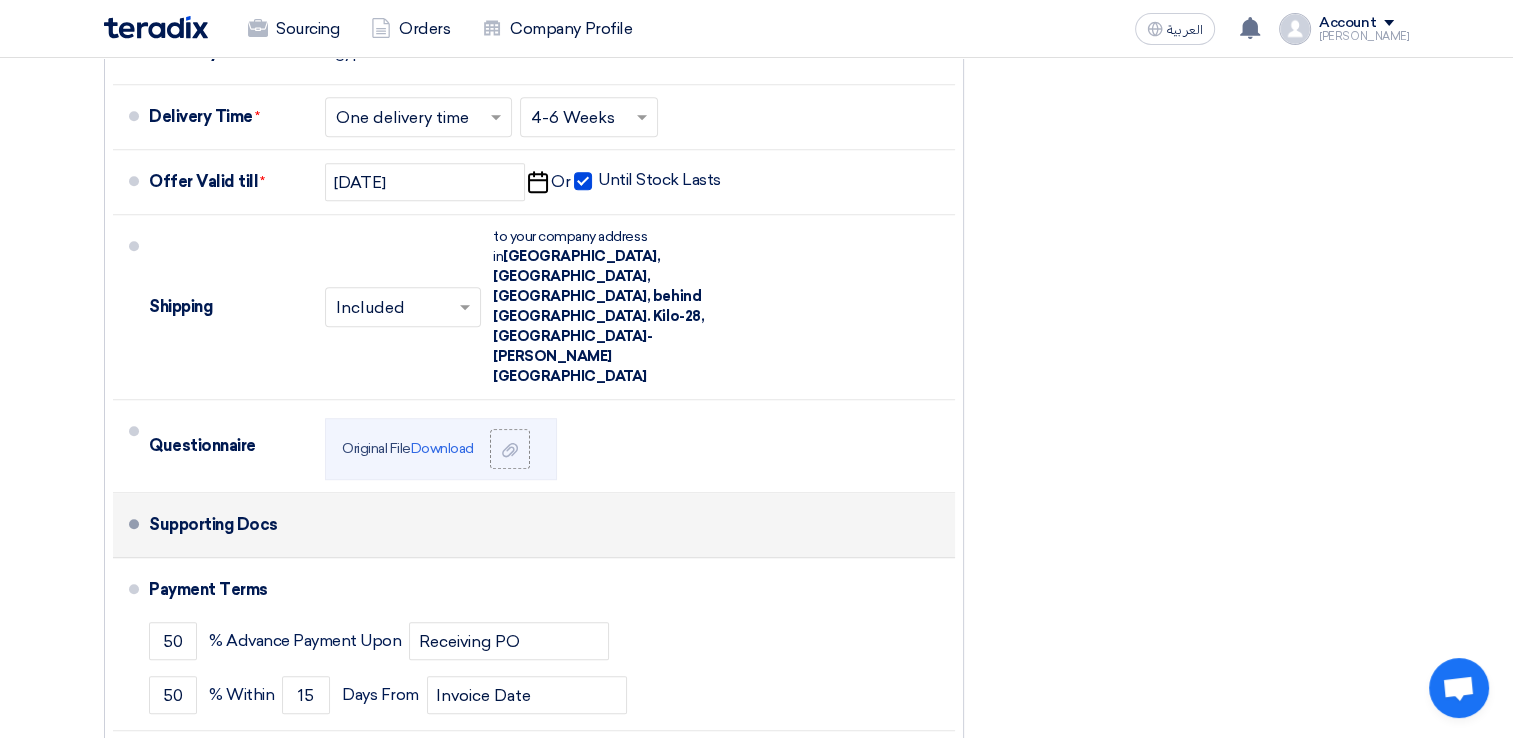 click on "Supporting Docs" 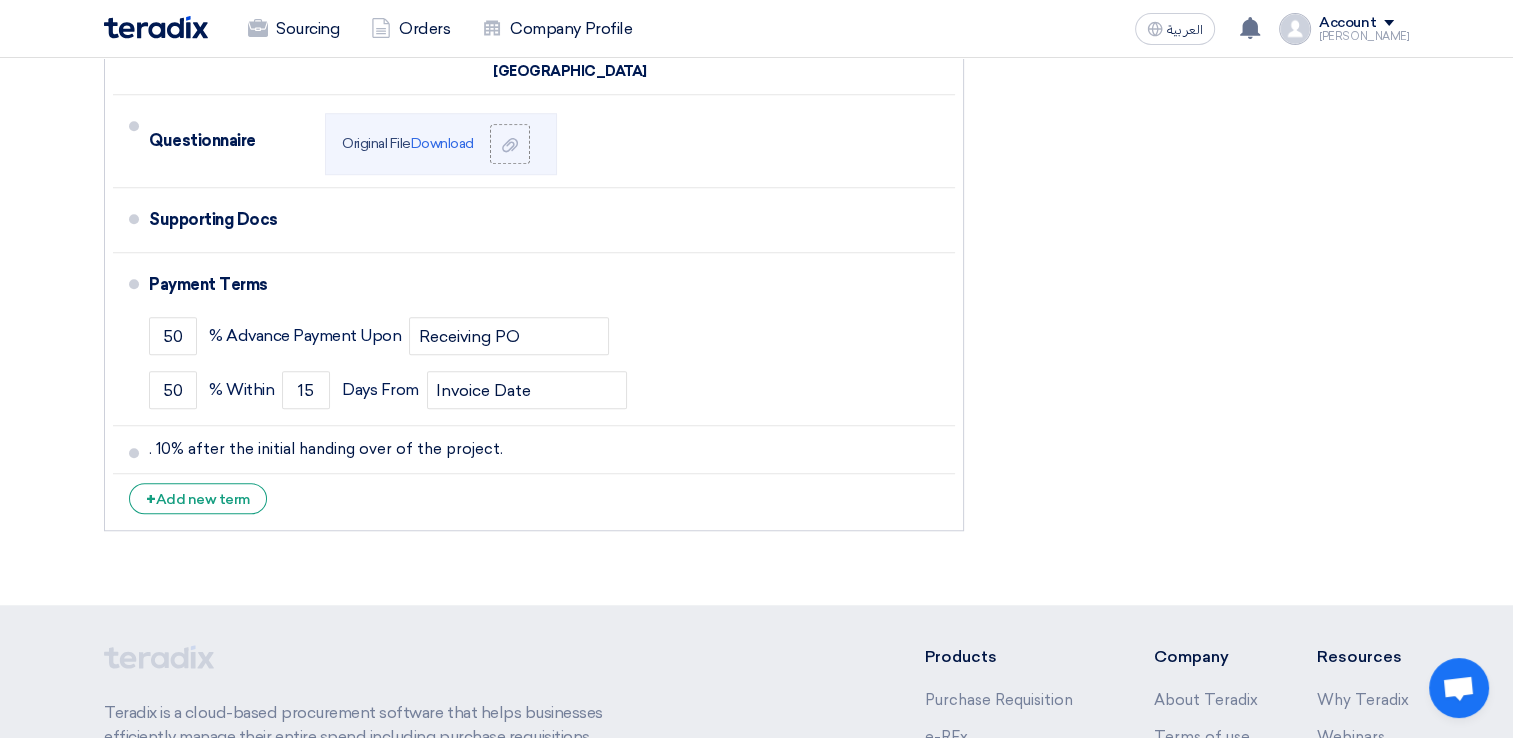scroll, scrollTop: 1427, scrollLeft: 0, axis: vertical 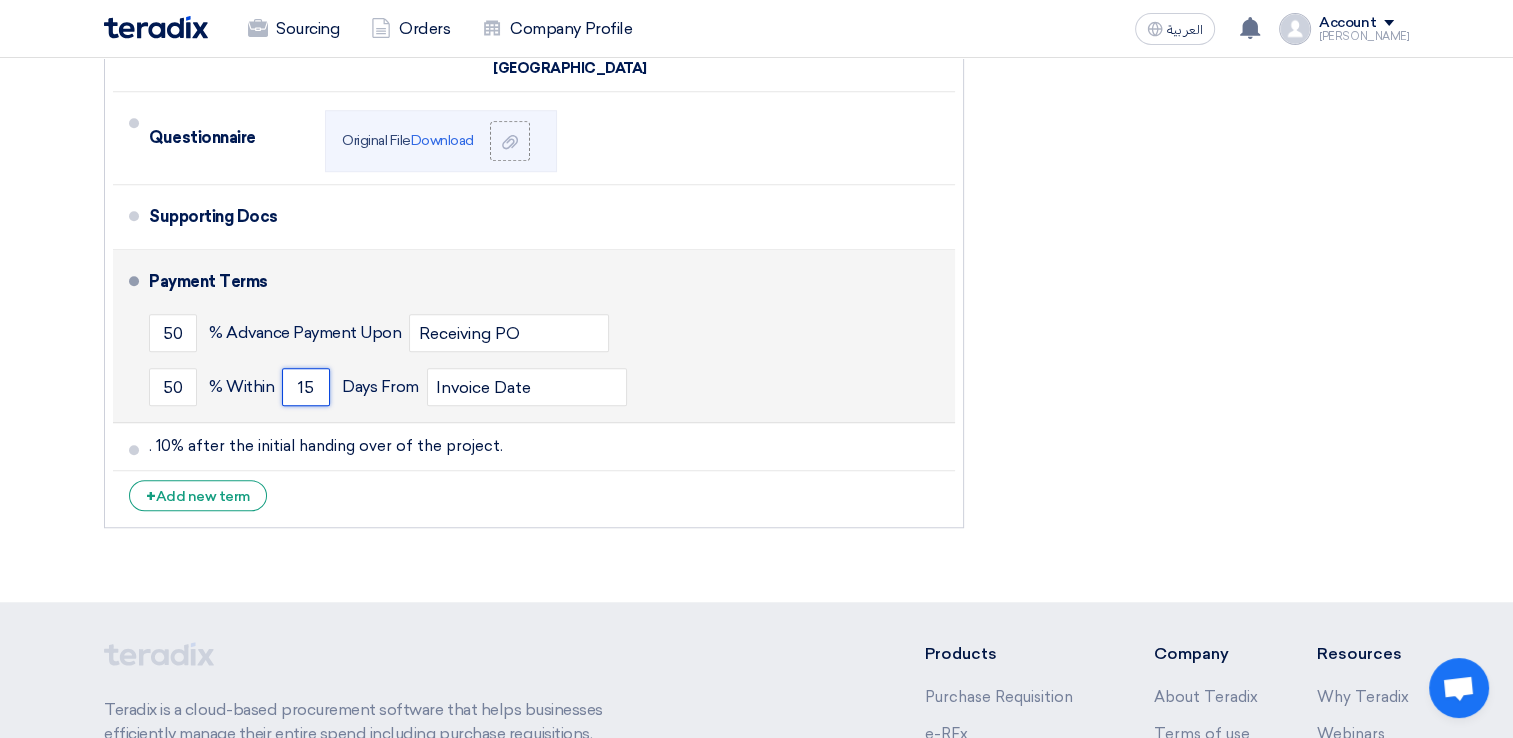 drag, startPoint x: 316, startPoint y: 303, endPoint x: 268, endPoint y: 306, distance: 48.09366 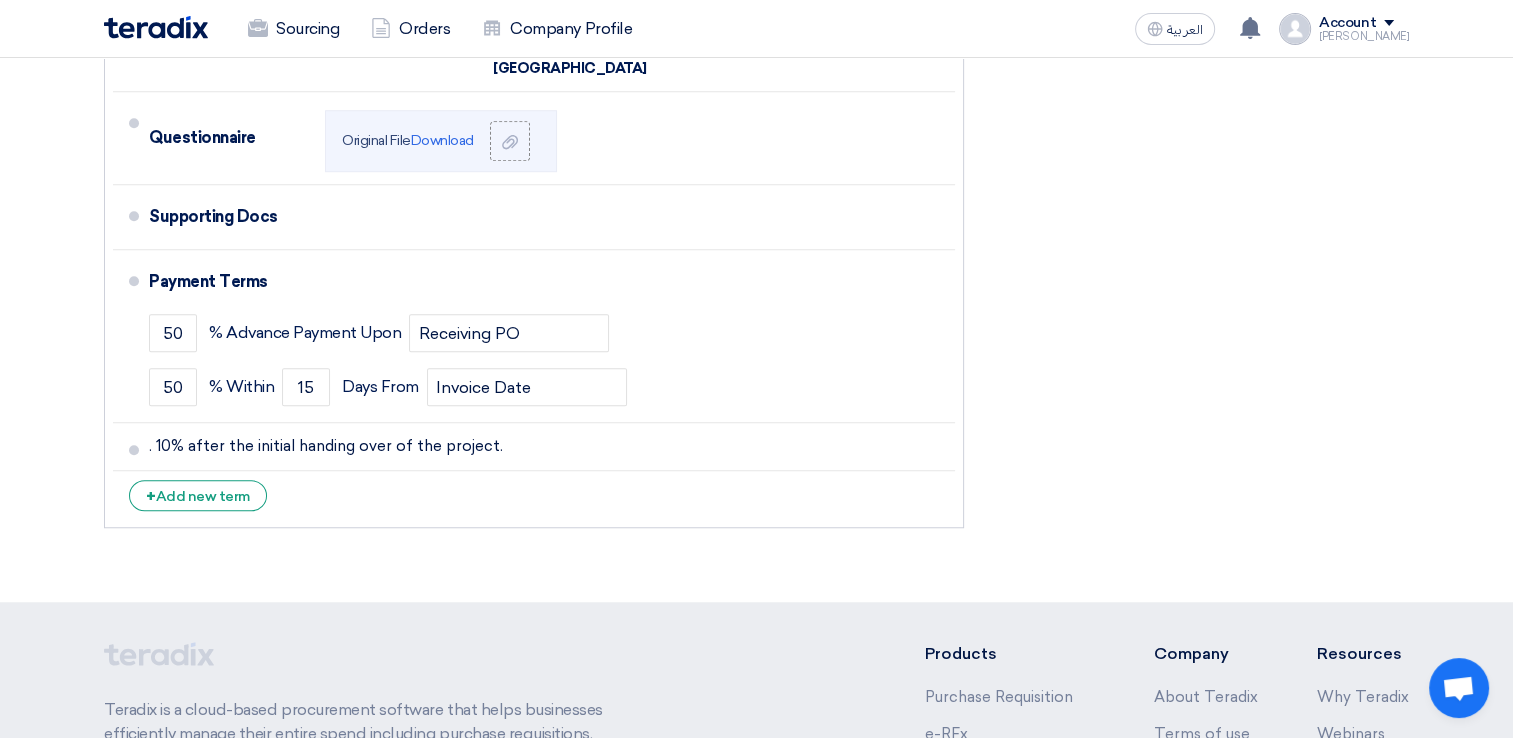 click on "Financial Offer Summary
Subtotal
Egyptian Pound (EGP)
935,750
Shipping Fees" 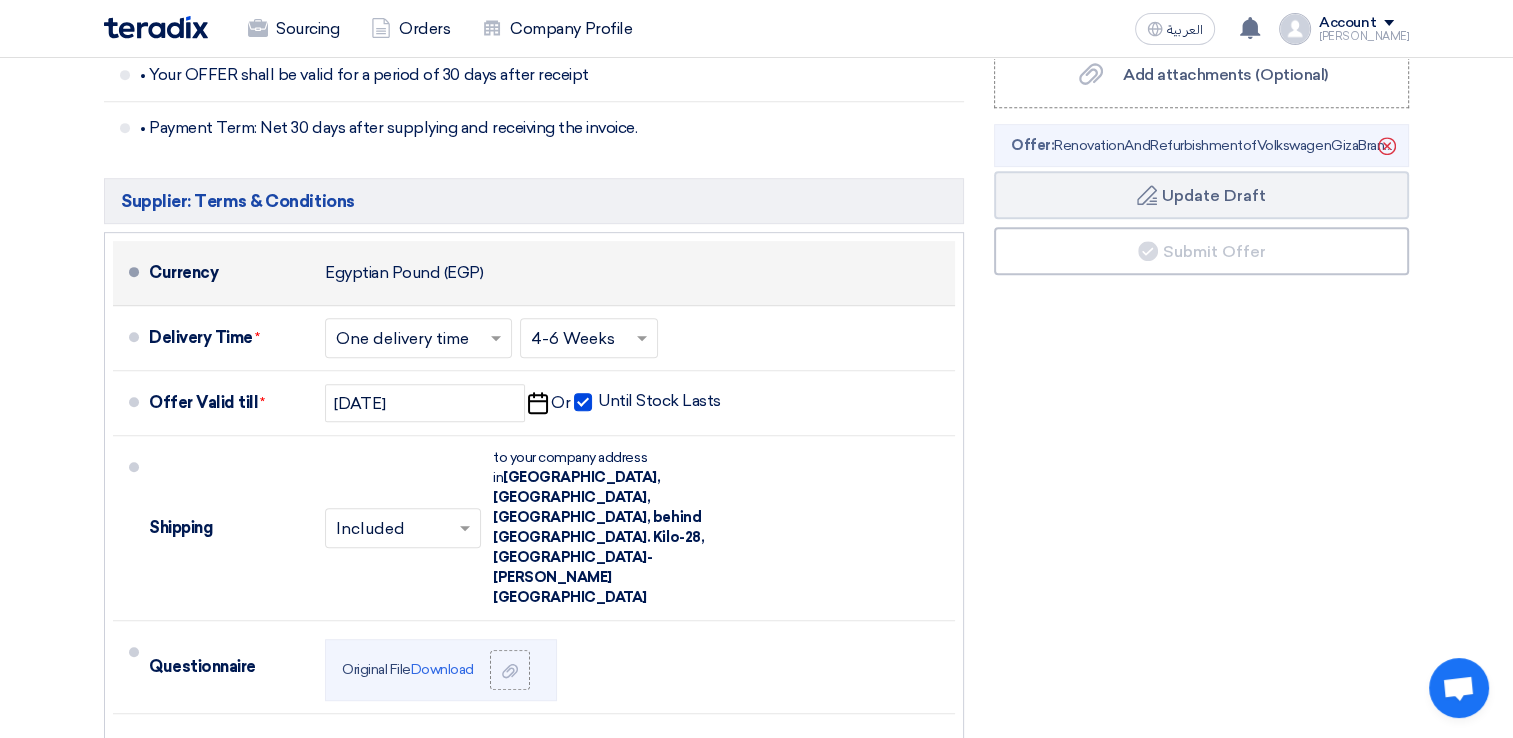 scroll, scrollTop: 900, scrollLeft: 0, axis: vertical 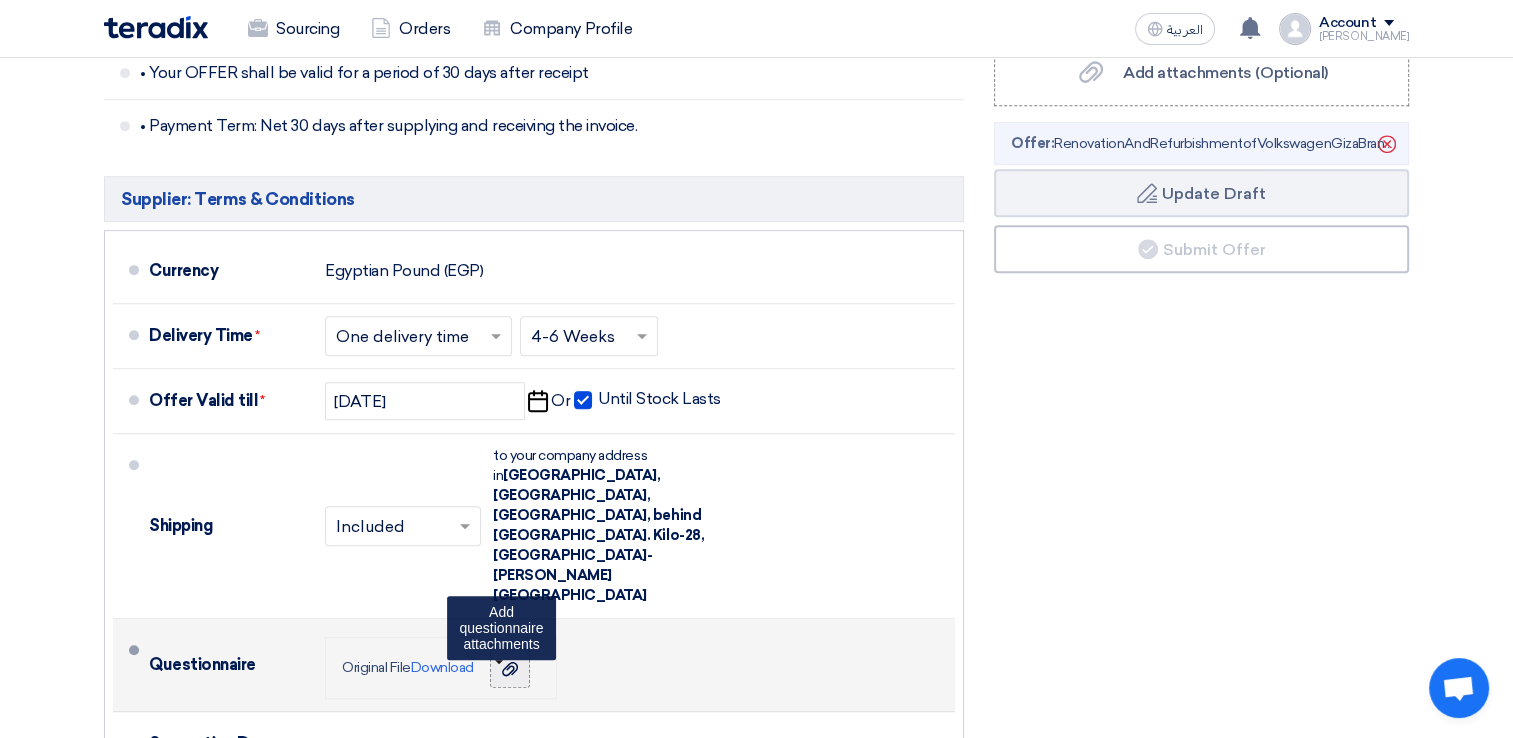 click 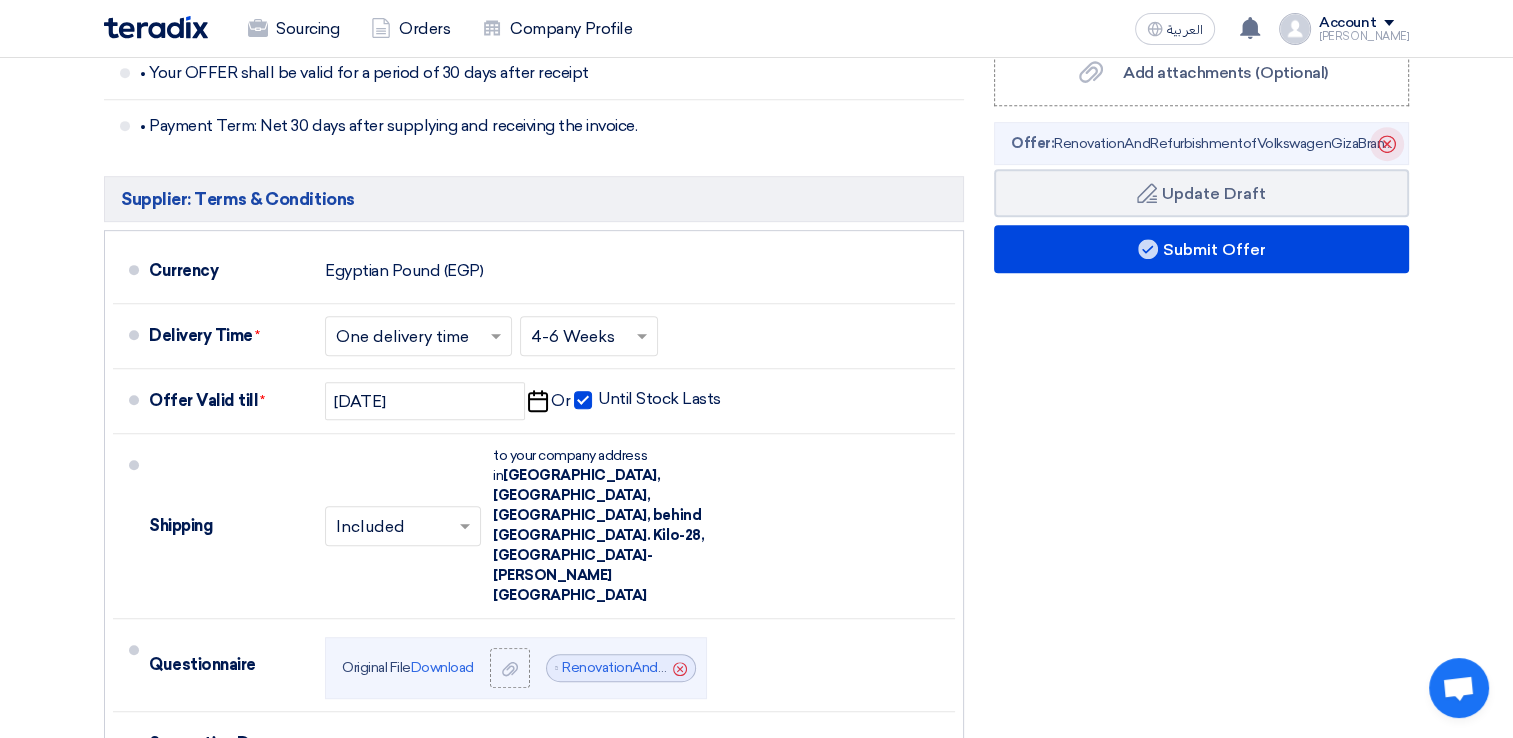 click on "Delete" 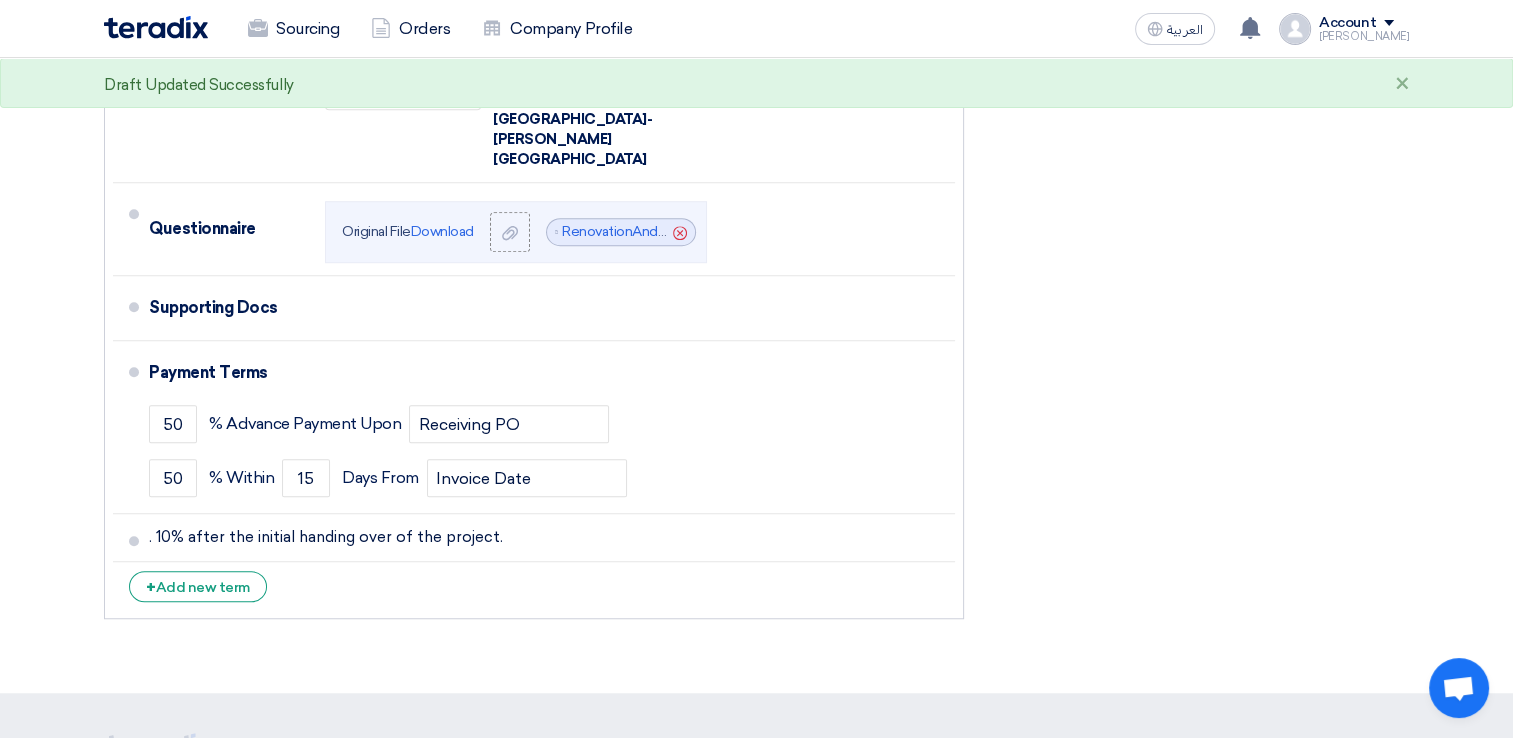 scroll, scrollTop: 1333, scrollLeft: 0, axis: vertical 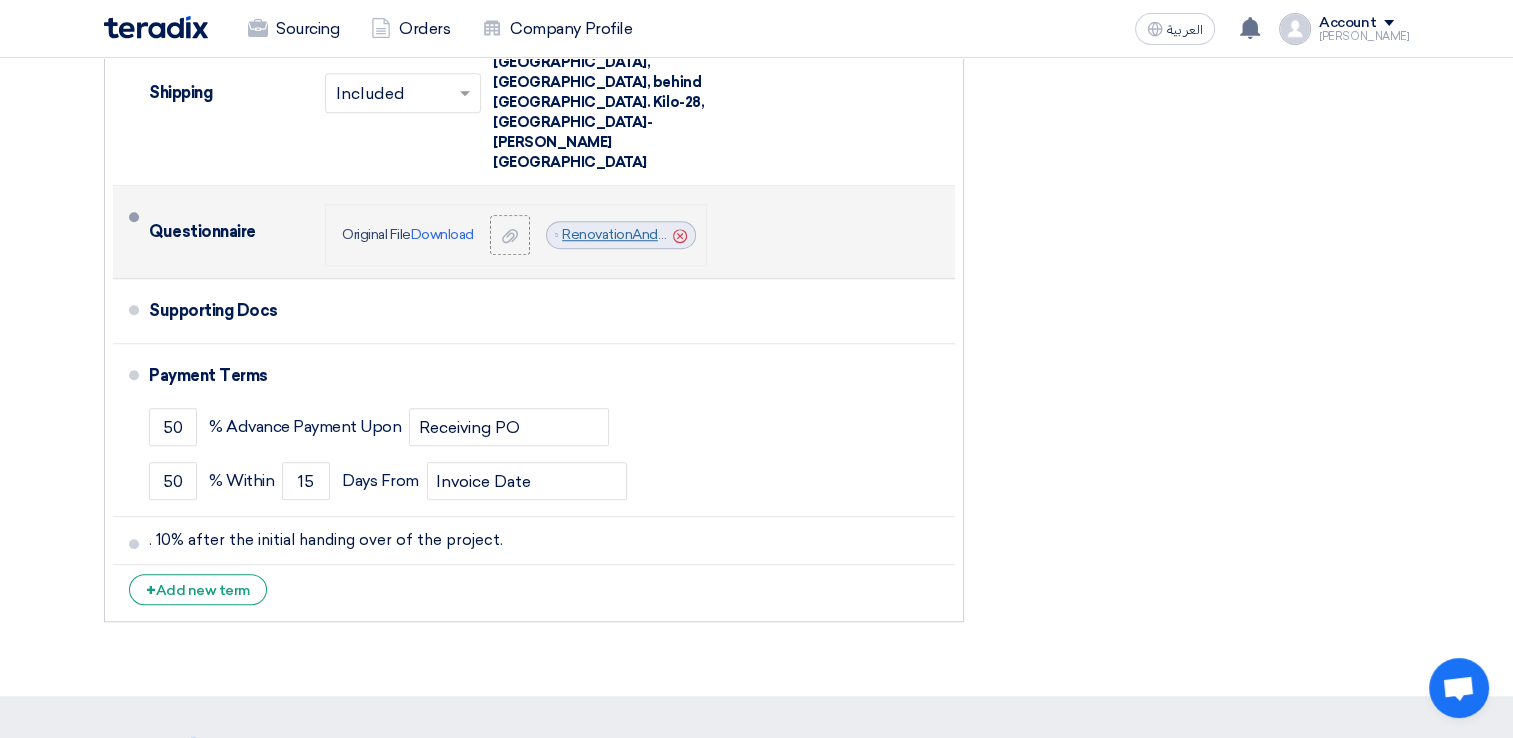 click on "RenovationAndRefurbishmentofVolkswagenGizaBranch_1753004053882.pdf" 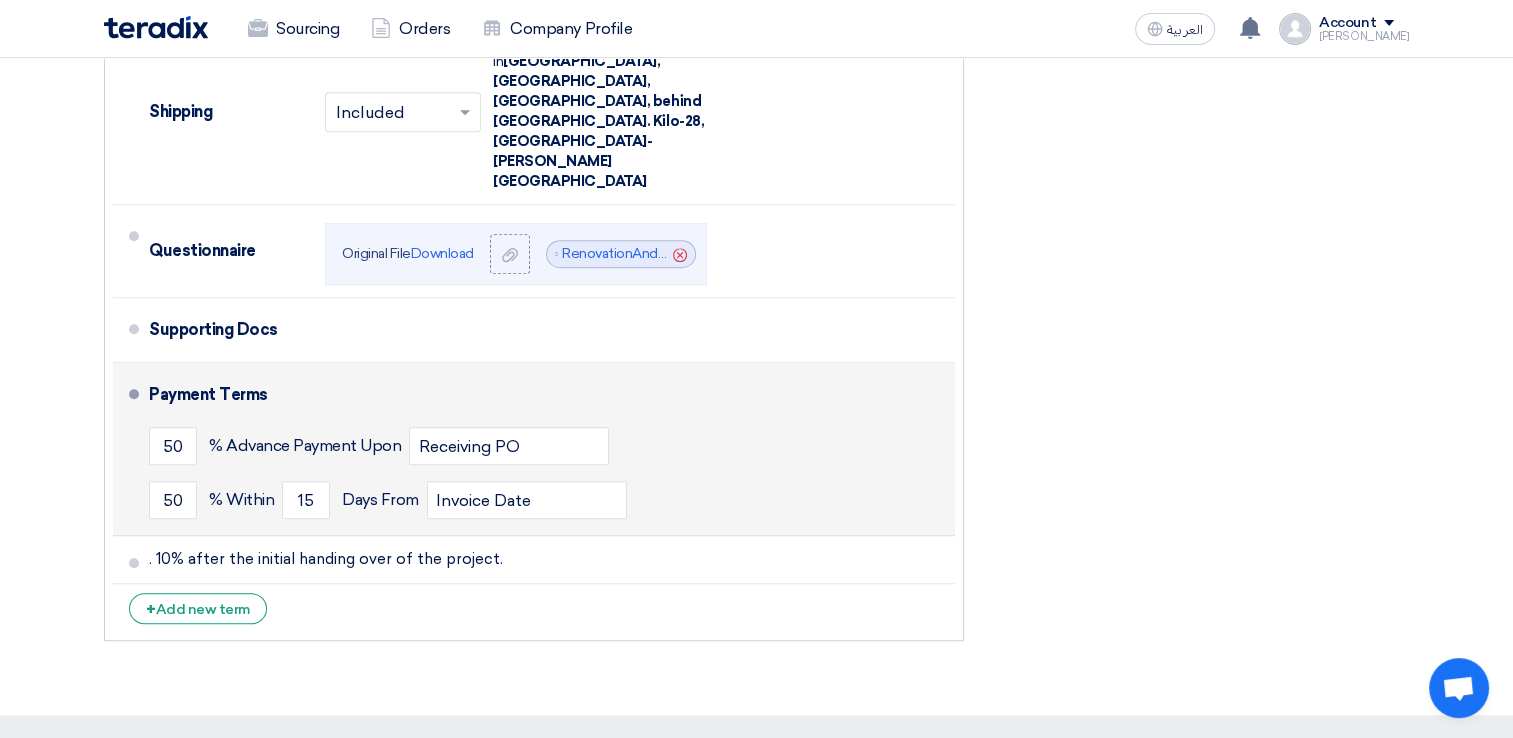 scroll, scrollTop: 1313, scrollLeft: 0, axis: vertical 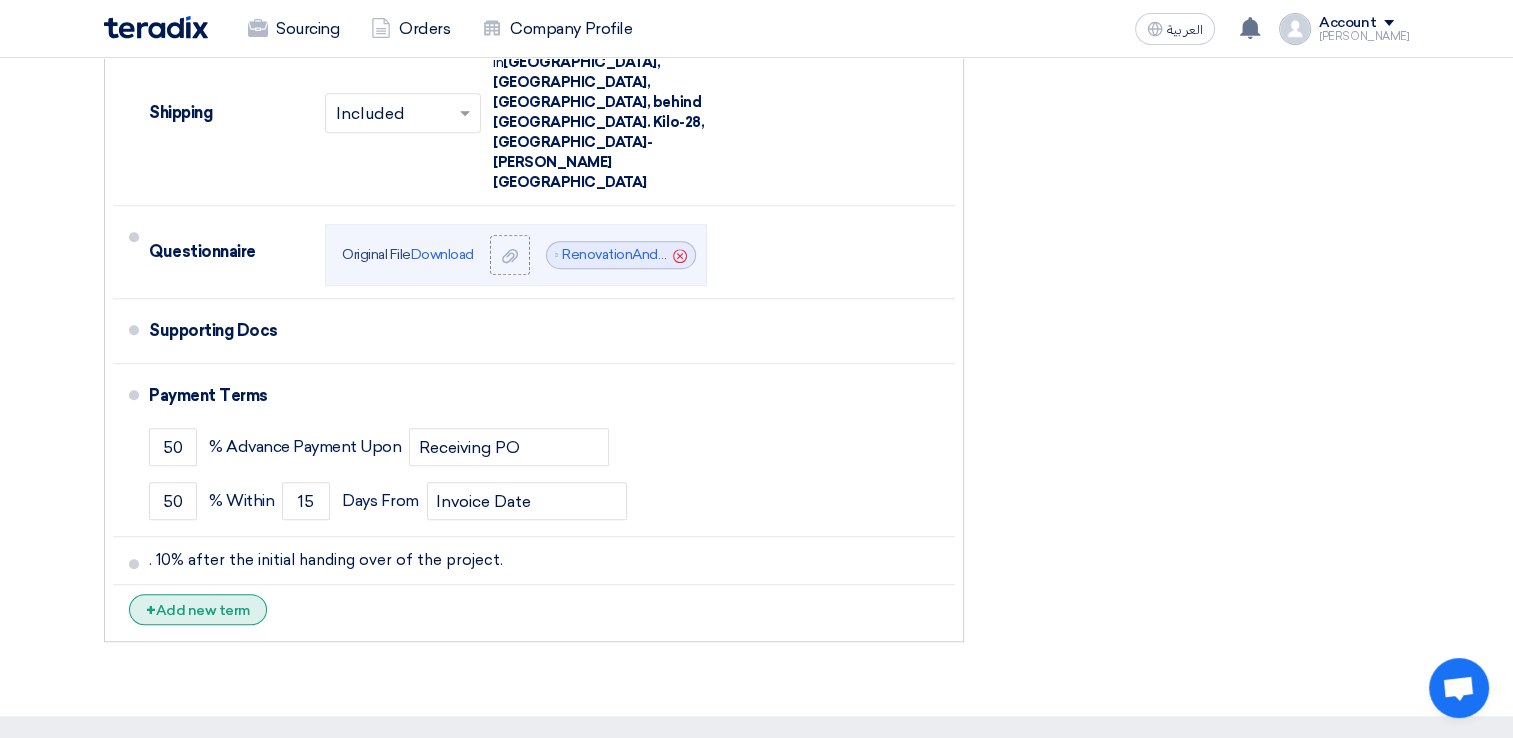 click on "+
Add new term" 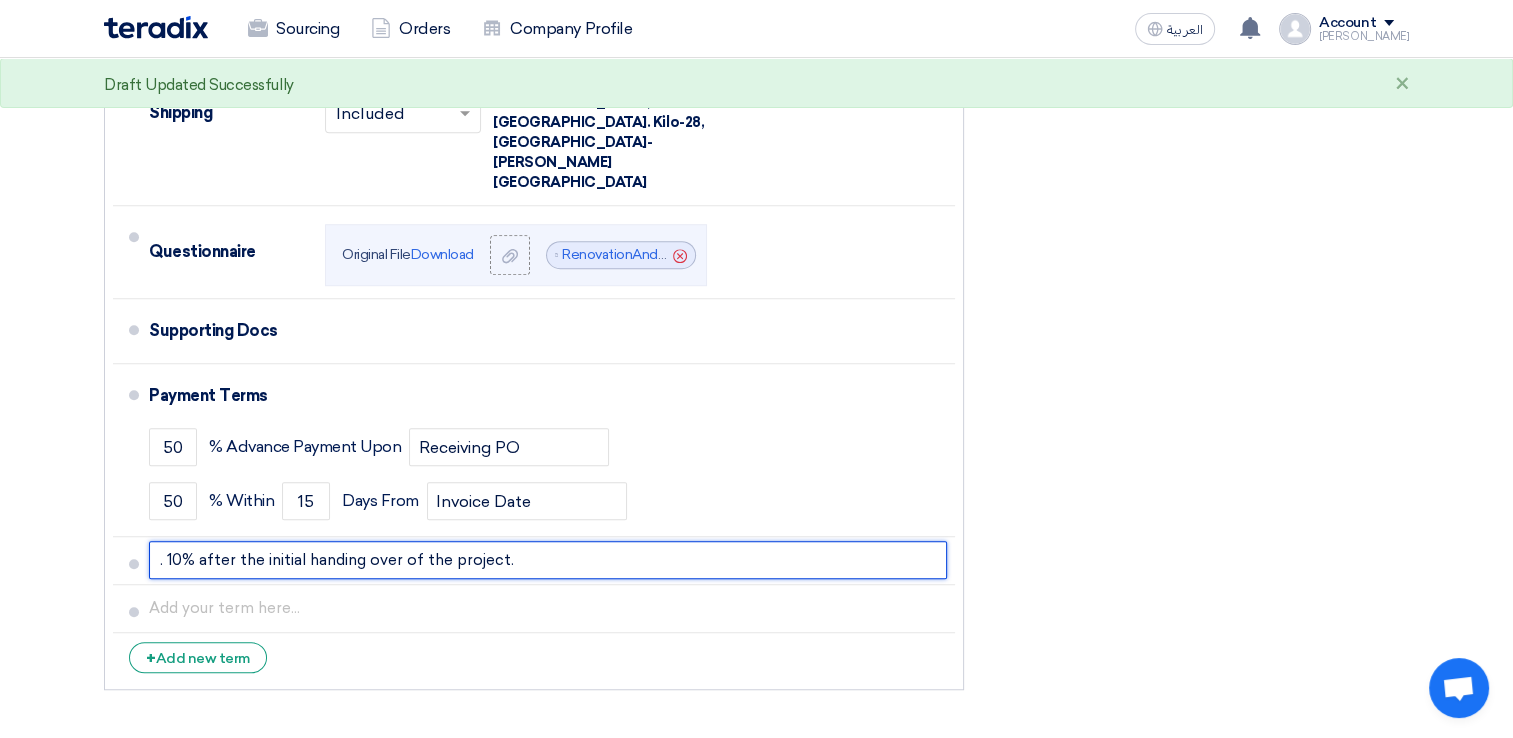 drag, startPoint x: 524, startPoint y: 480, endPoint x: -4, endPoint y: 491, distance: 528.11456 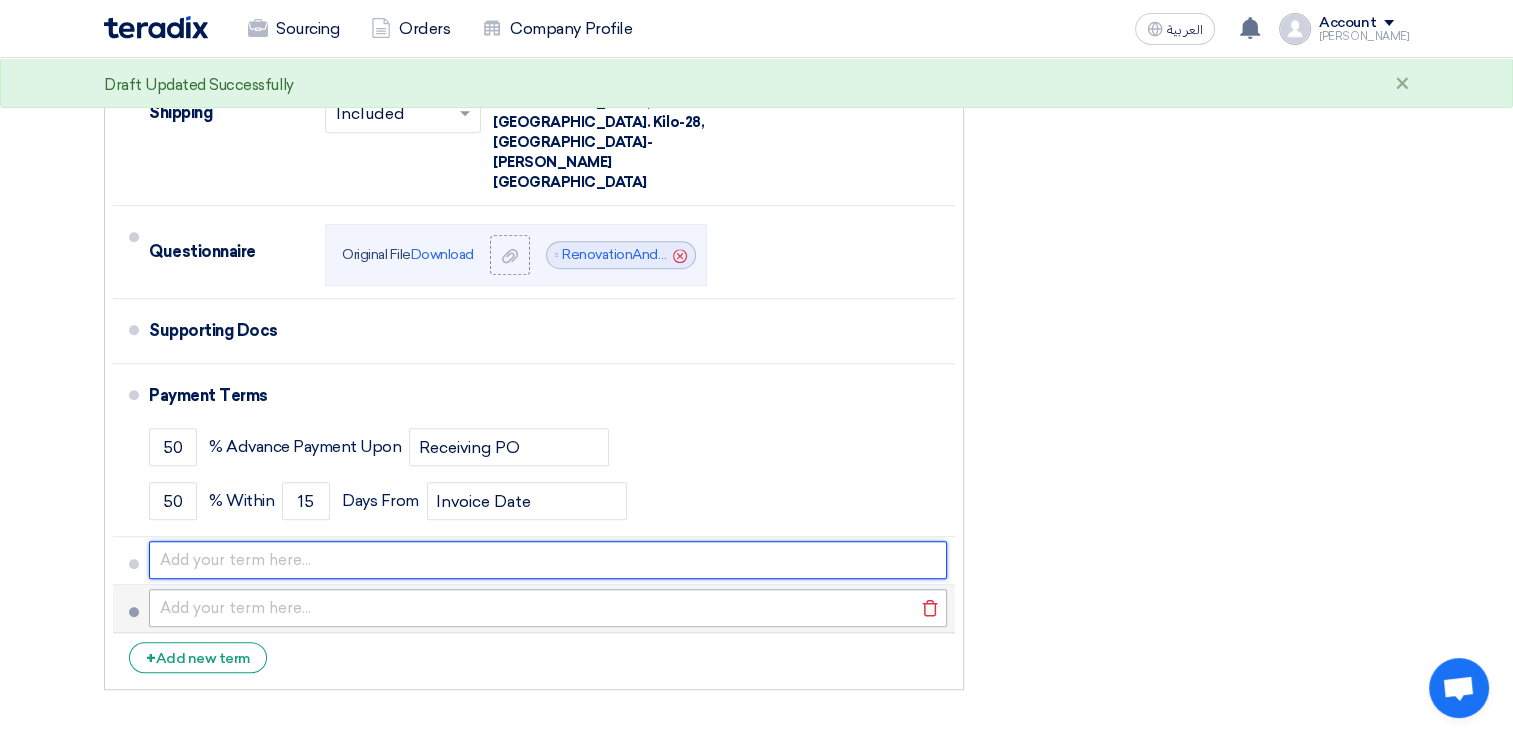 type 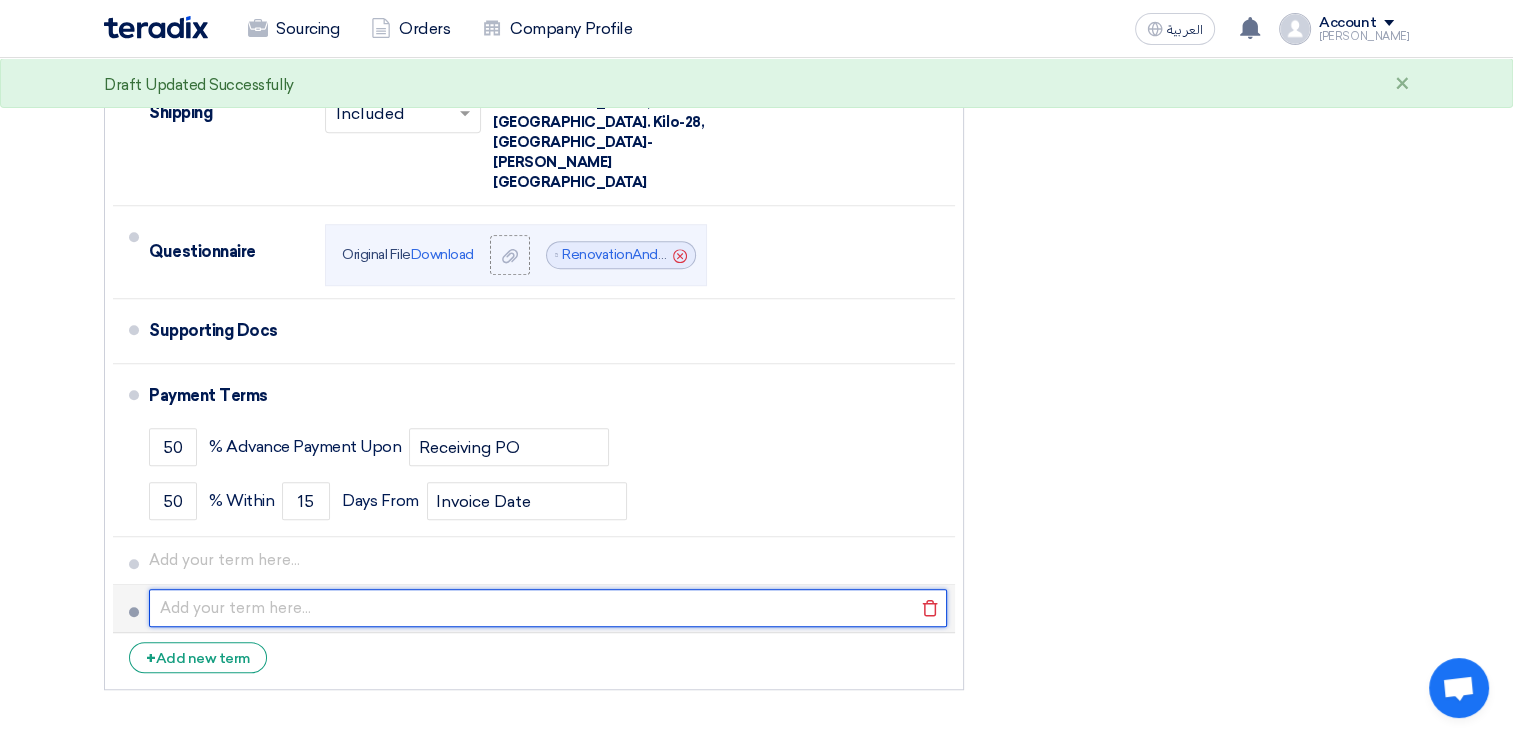 click 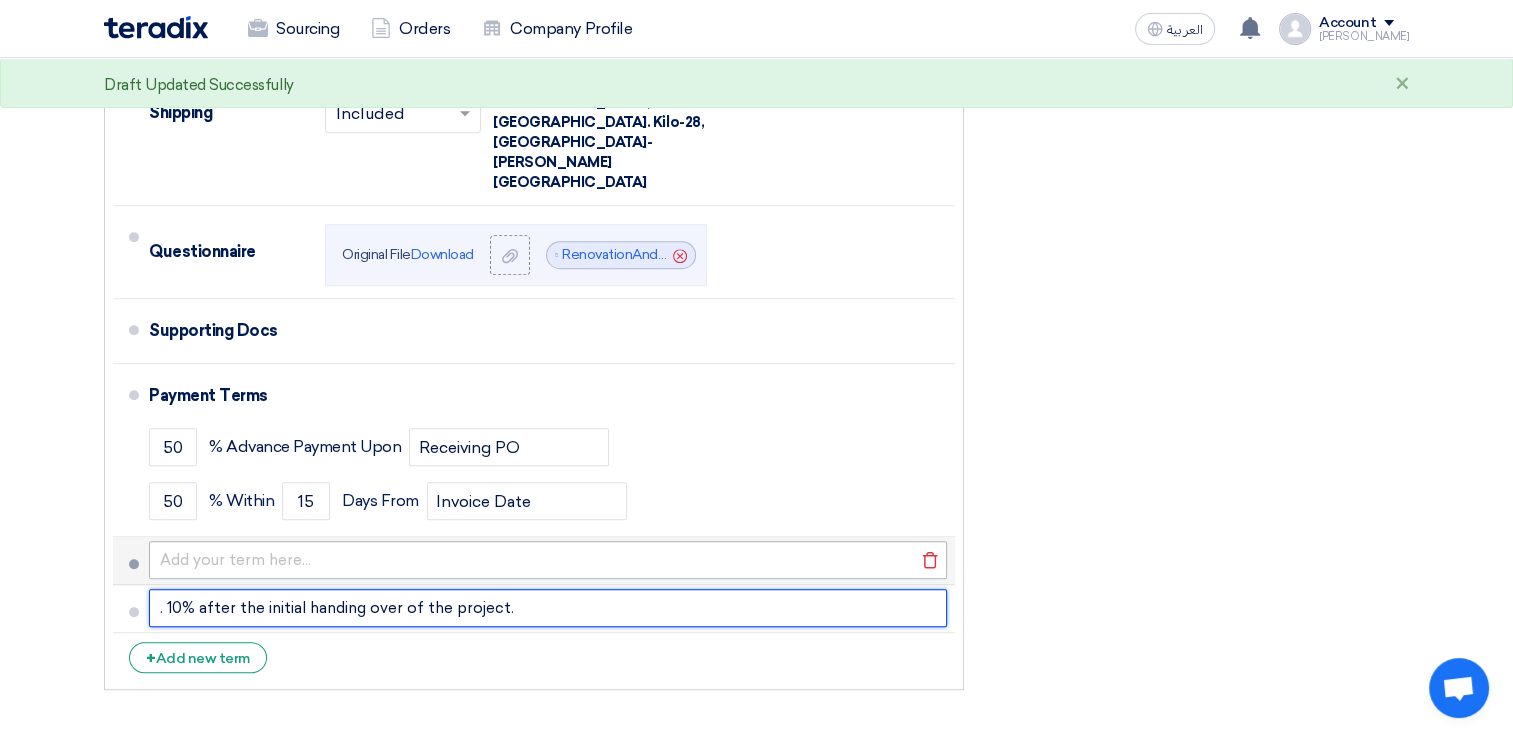 type on ". 10% after the initial handing over of the project." 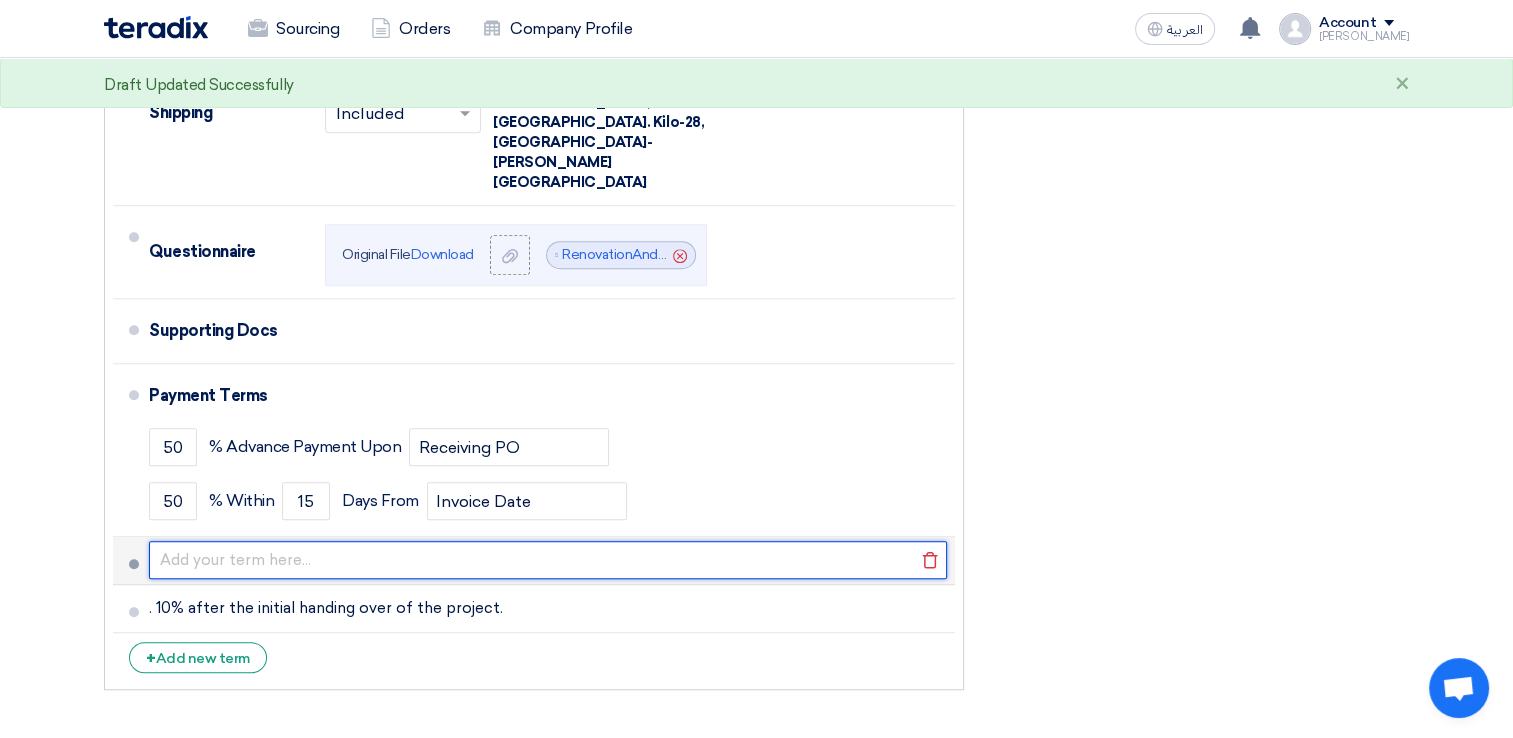 click 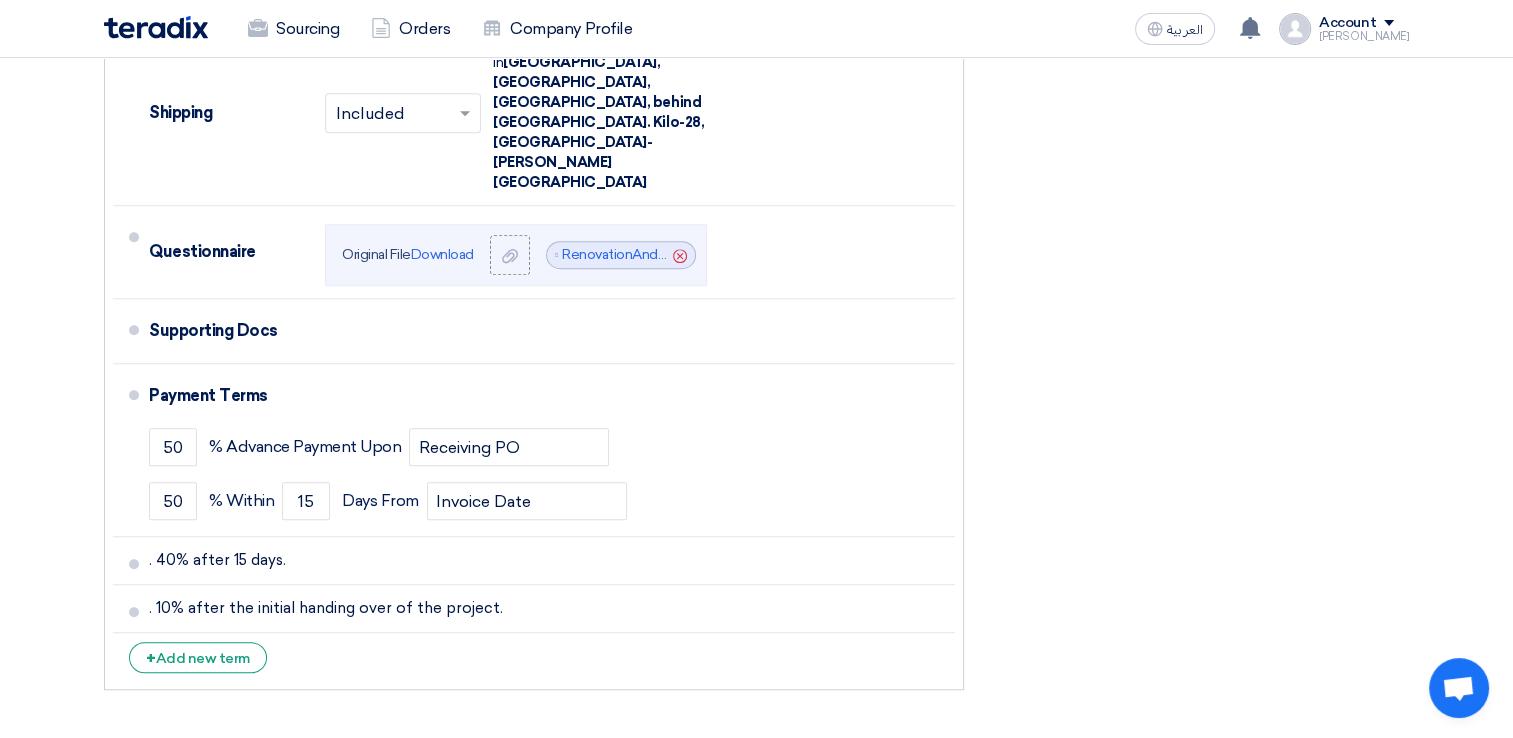 click on "+
Add new term" 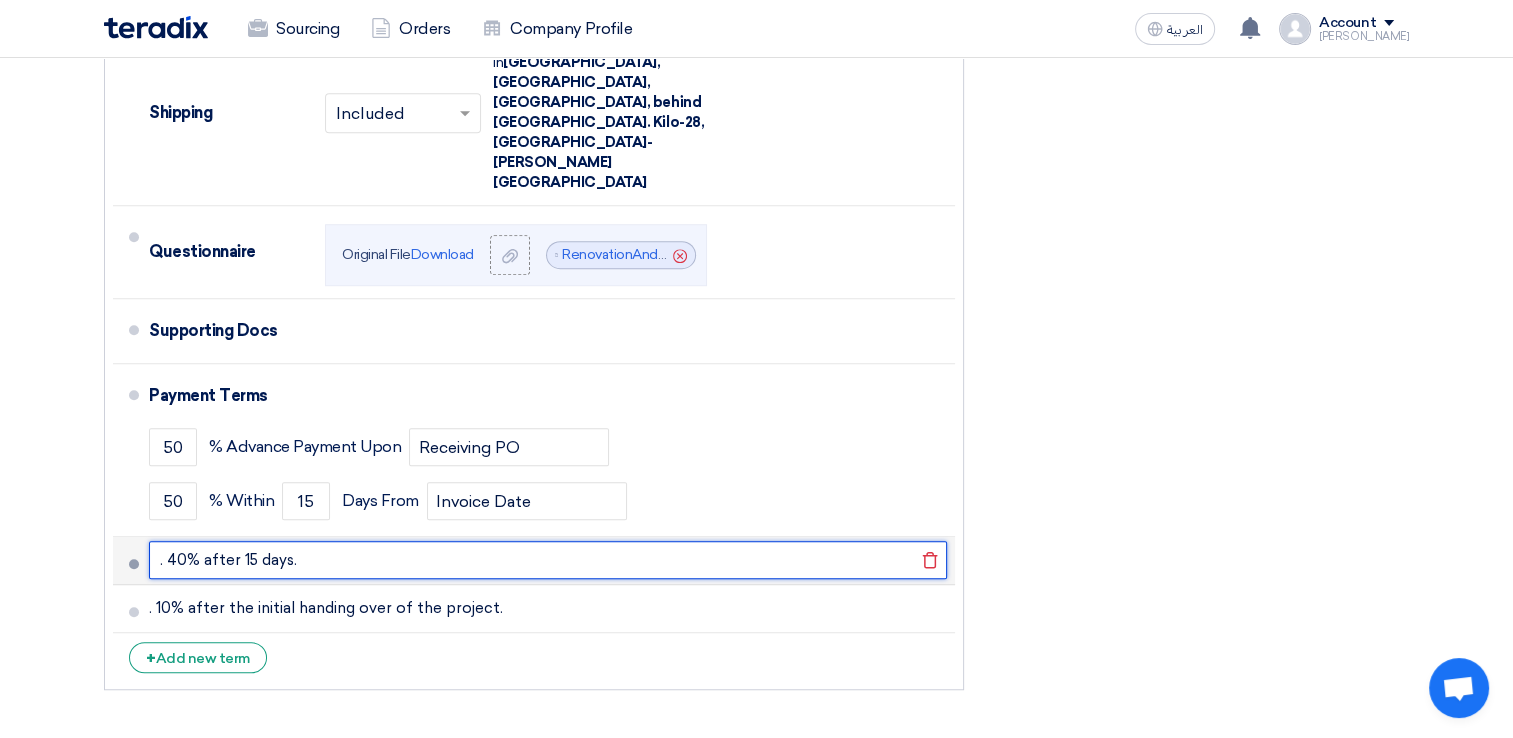 click on ". 40% after 15 days." 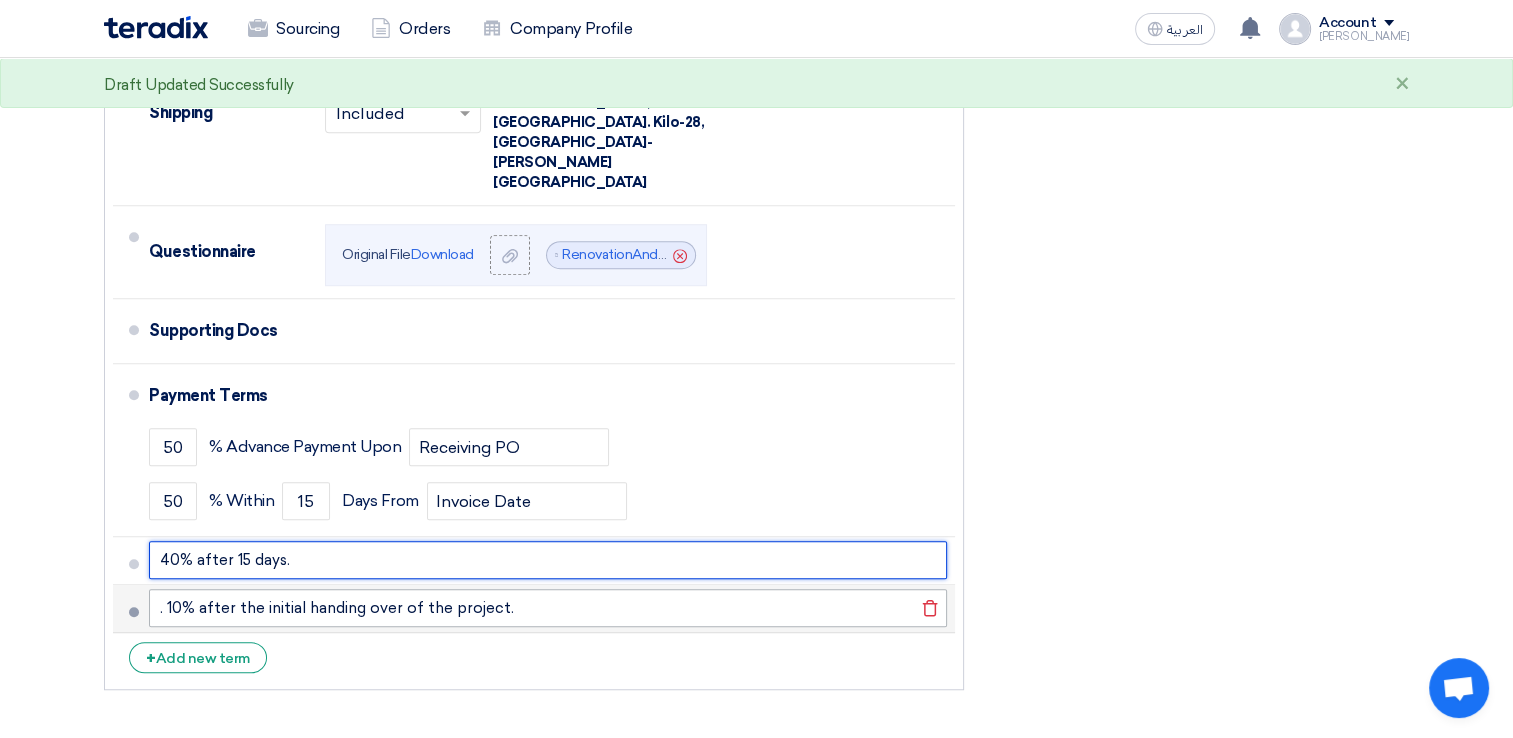 type on "40% after 15 days." 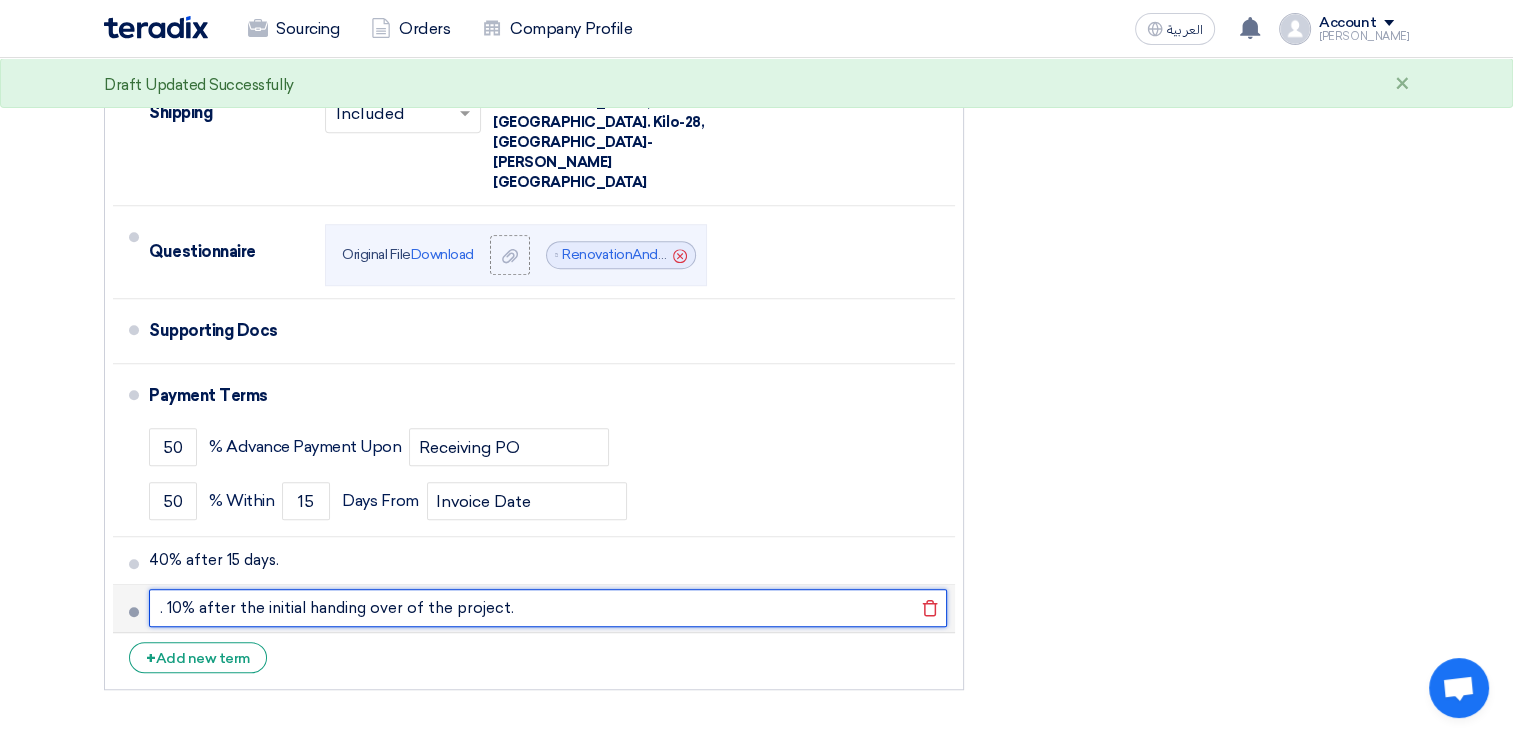 click on ". 10% after the initial handing over of the project." 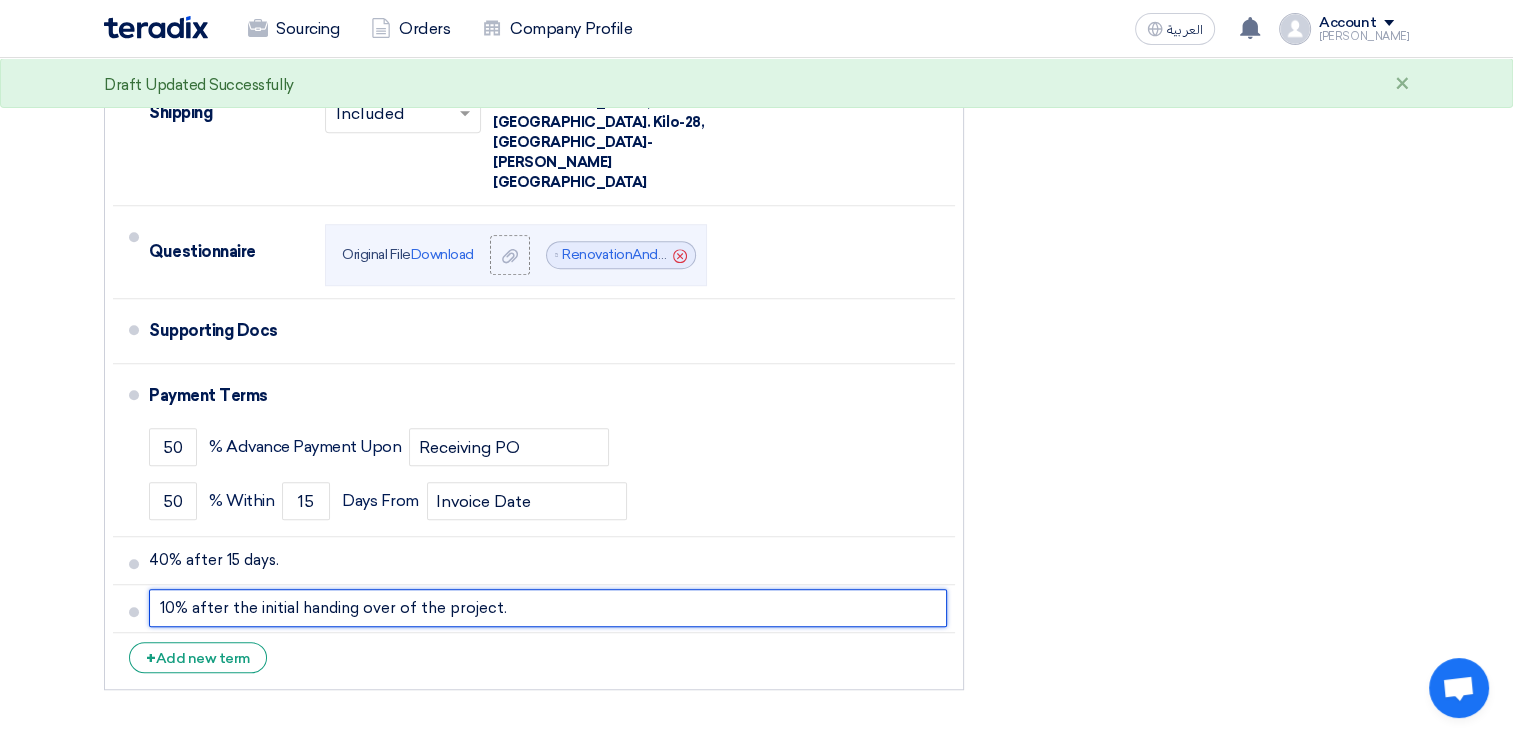 type on "10% after the initial handing over of the project." 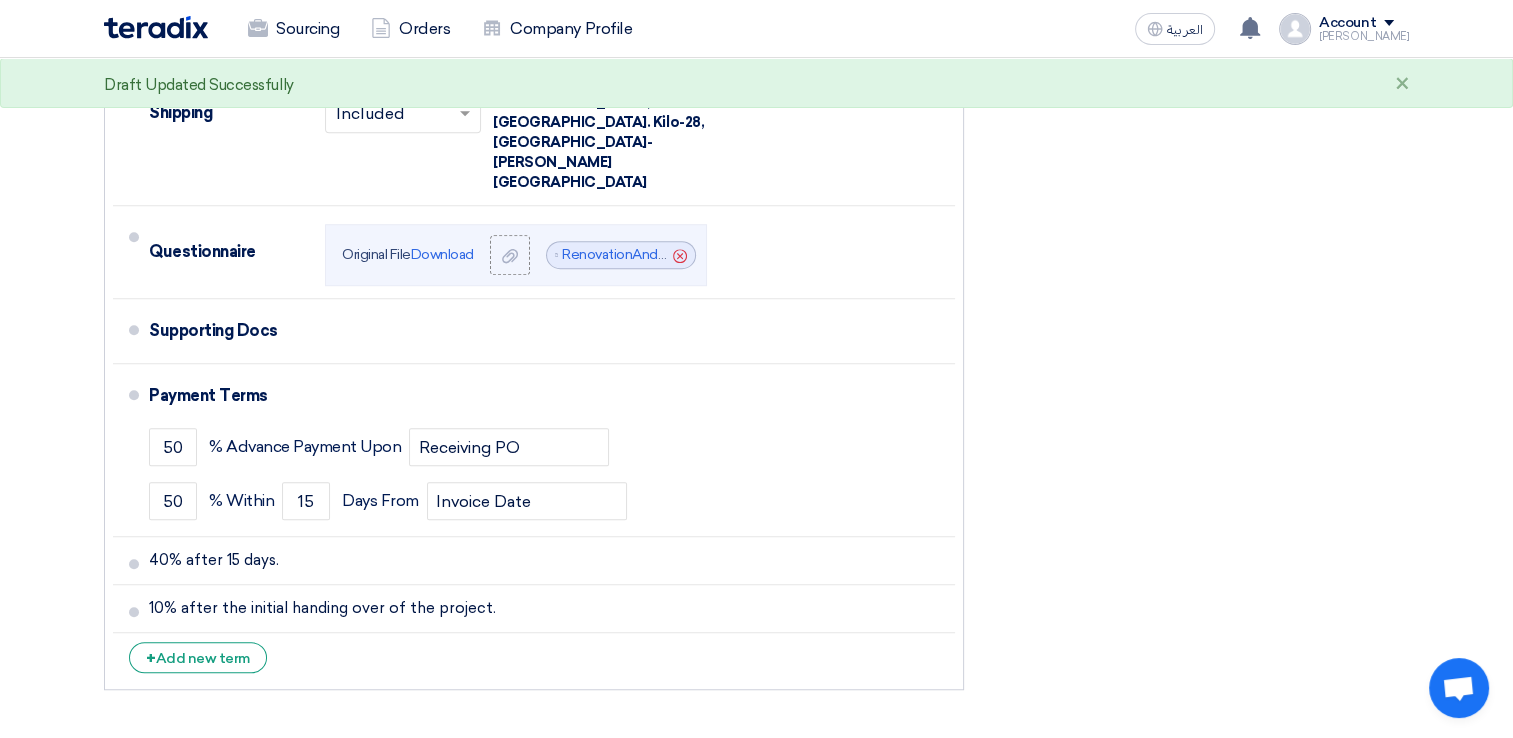 click on "Offer Details
#
Part Number
Item Description
Quantity
Unit Price (EGP)
Taxes
+
'Select taxes...
Unit Price Inc. Taxes" 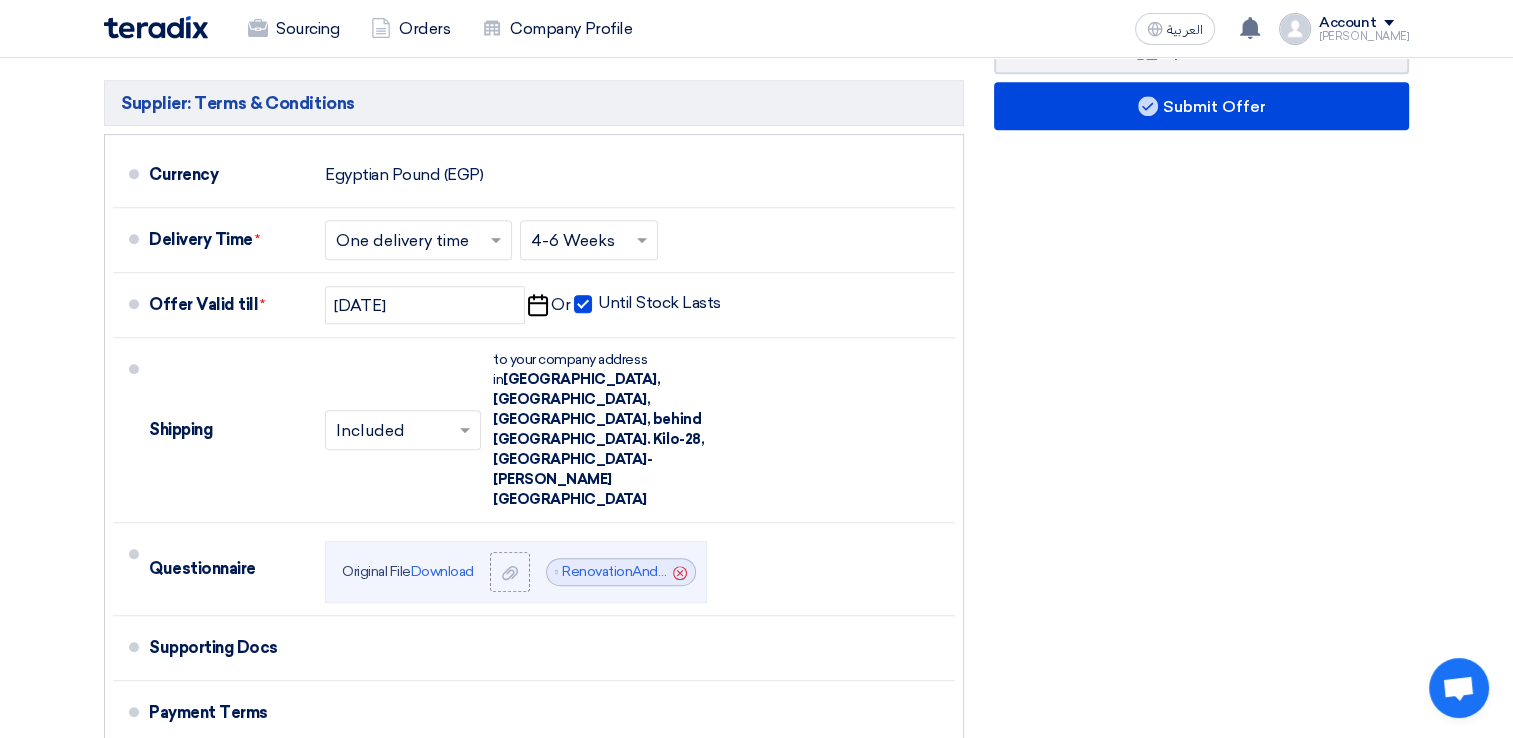 scroll, scrollTop: 999, scrollLeft: 0, axis: vertical 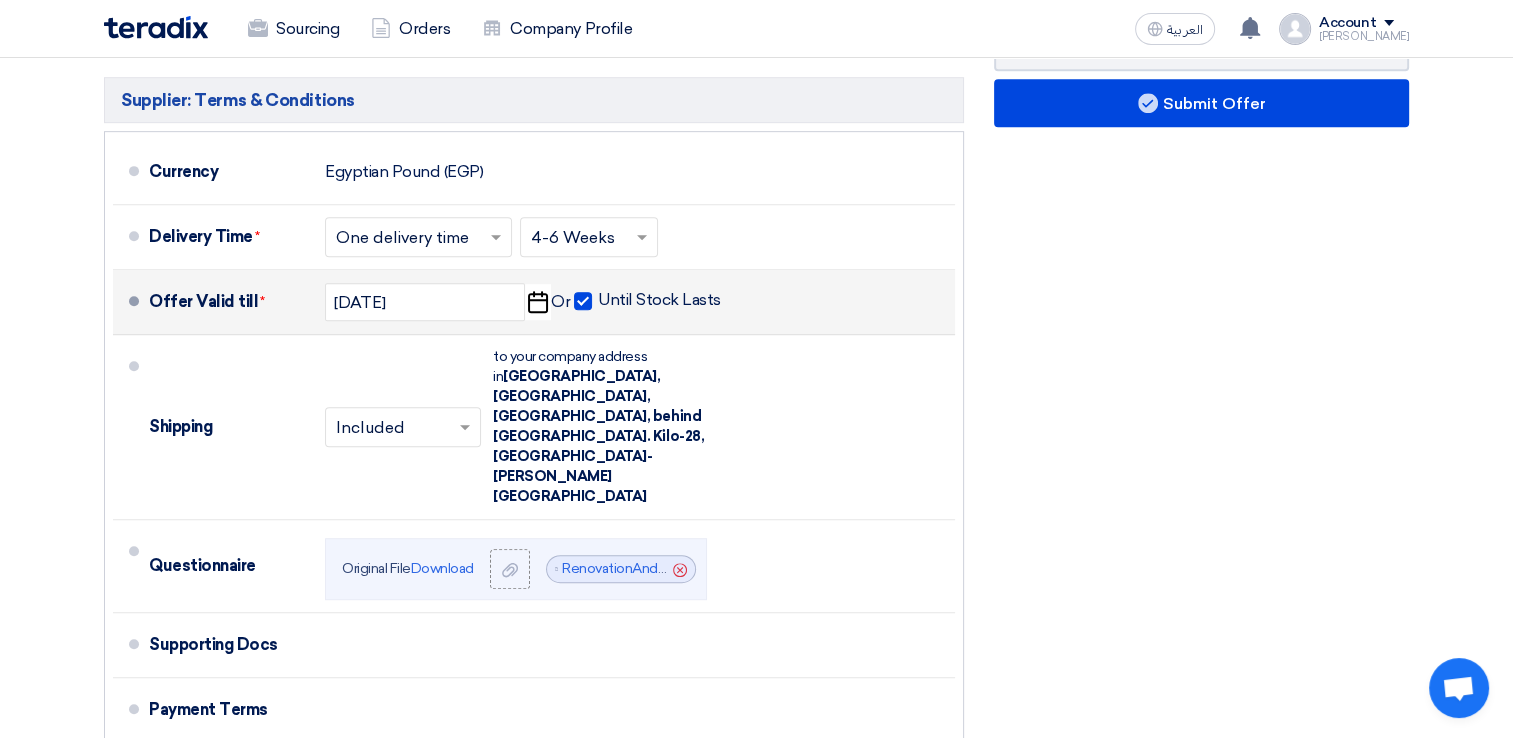 click 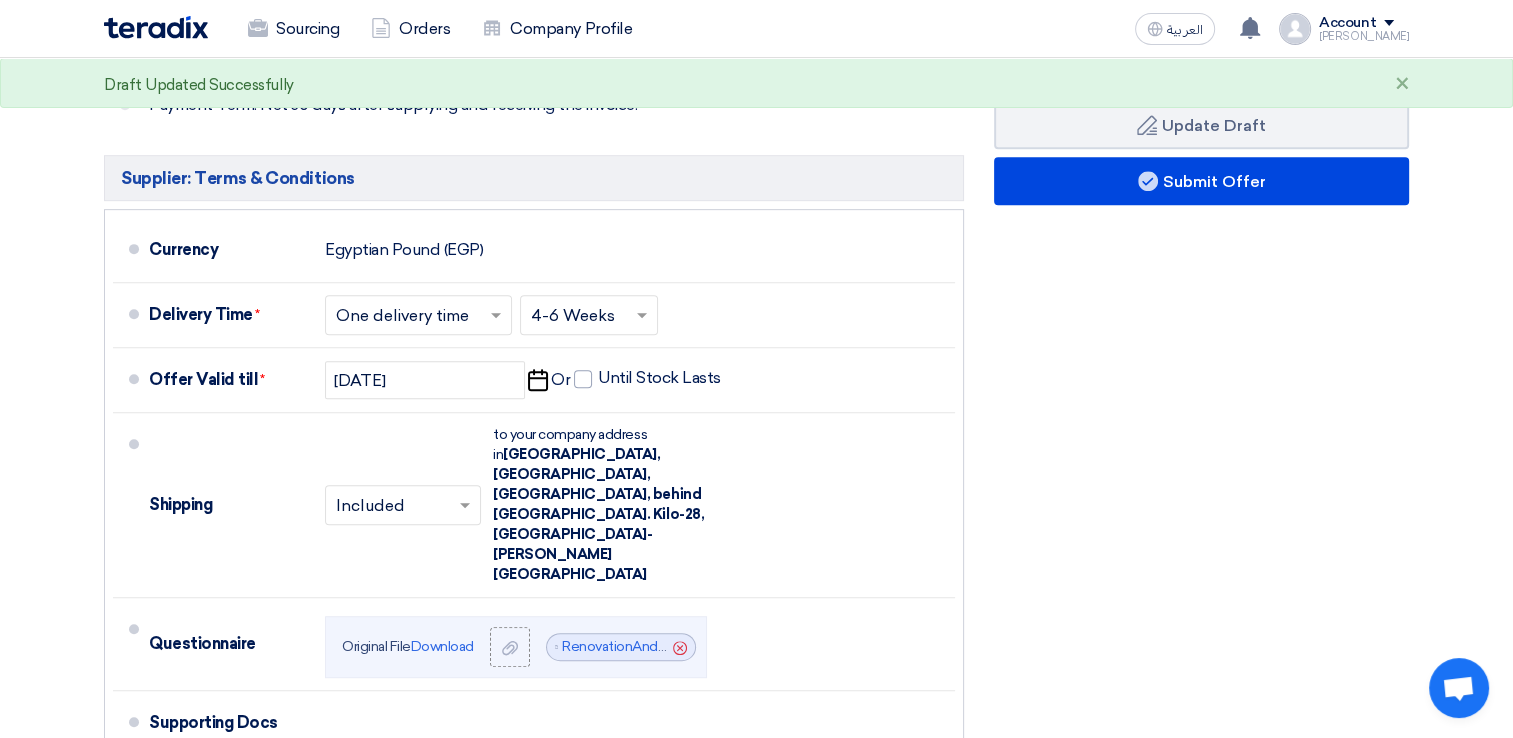 scroll, scrollTop: 934, scrollLeft: 0, axis: vertical 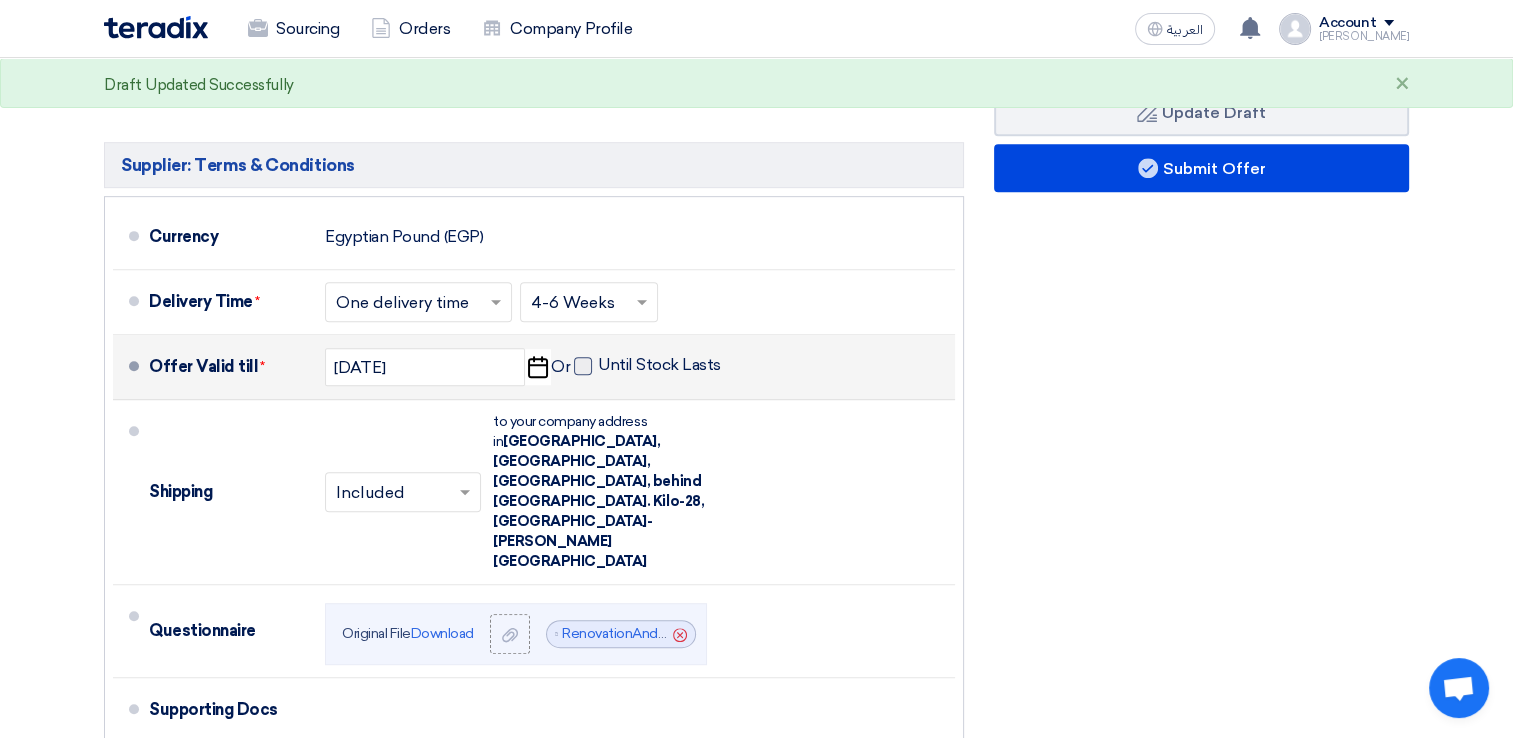 click 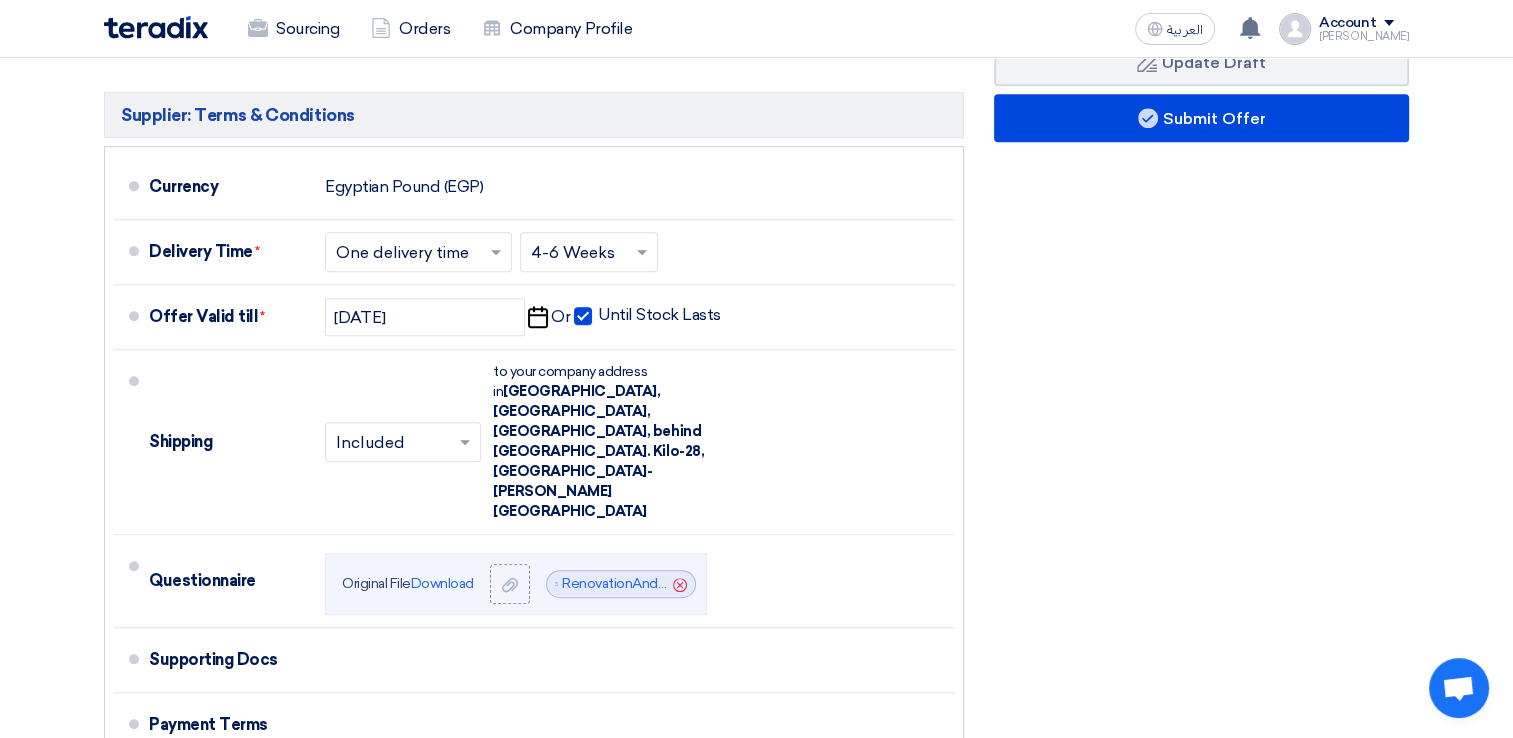 scroll, scrollTop: 983, scrollLeft: 0, axis: vertical 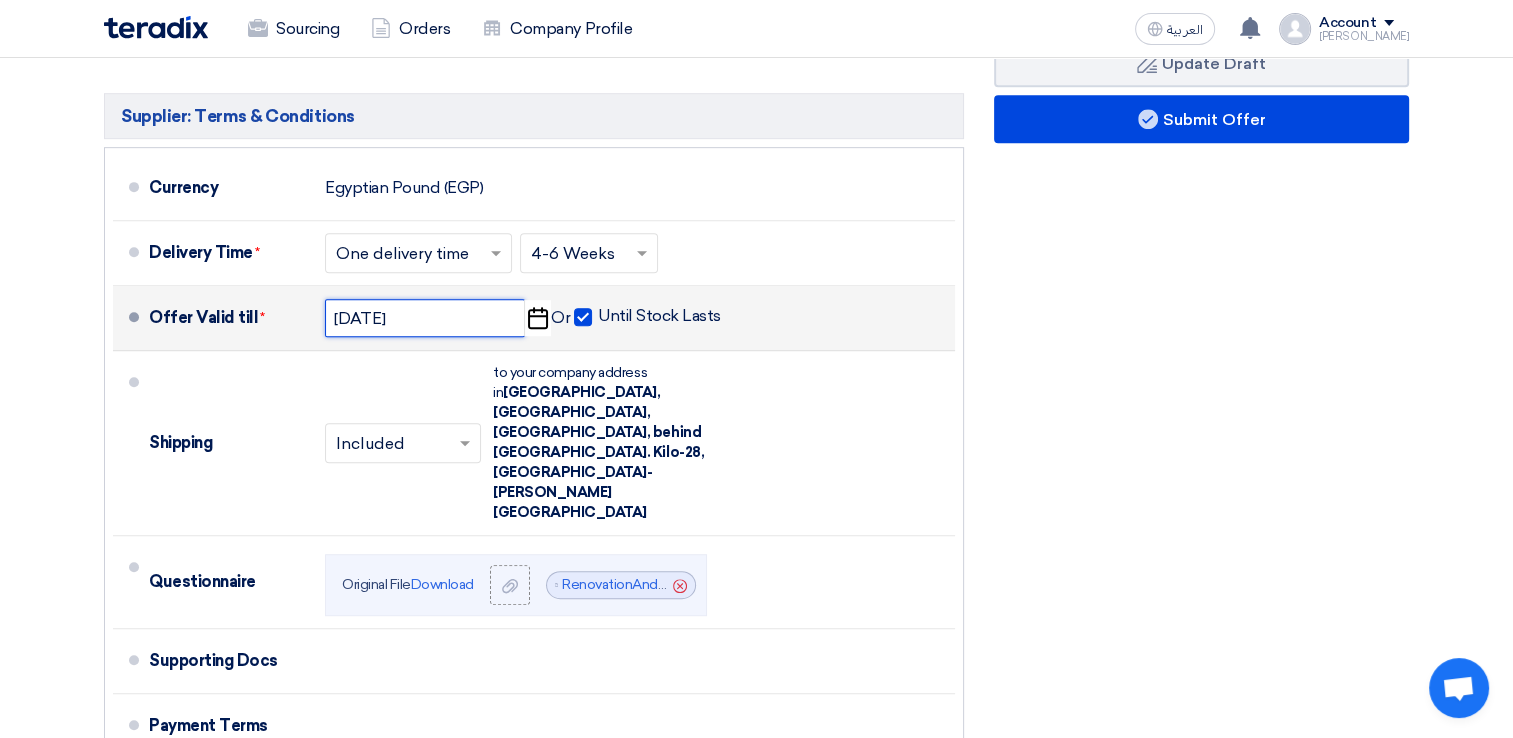 click on "[DATE]" 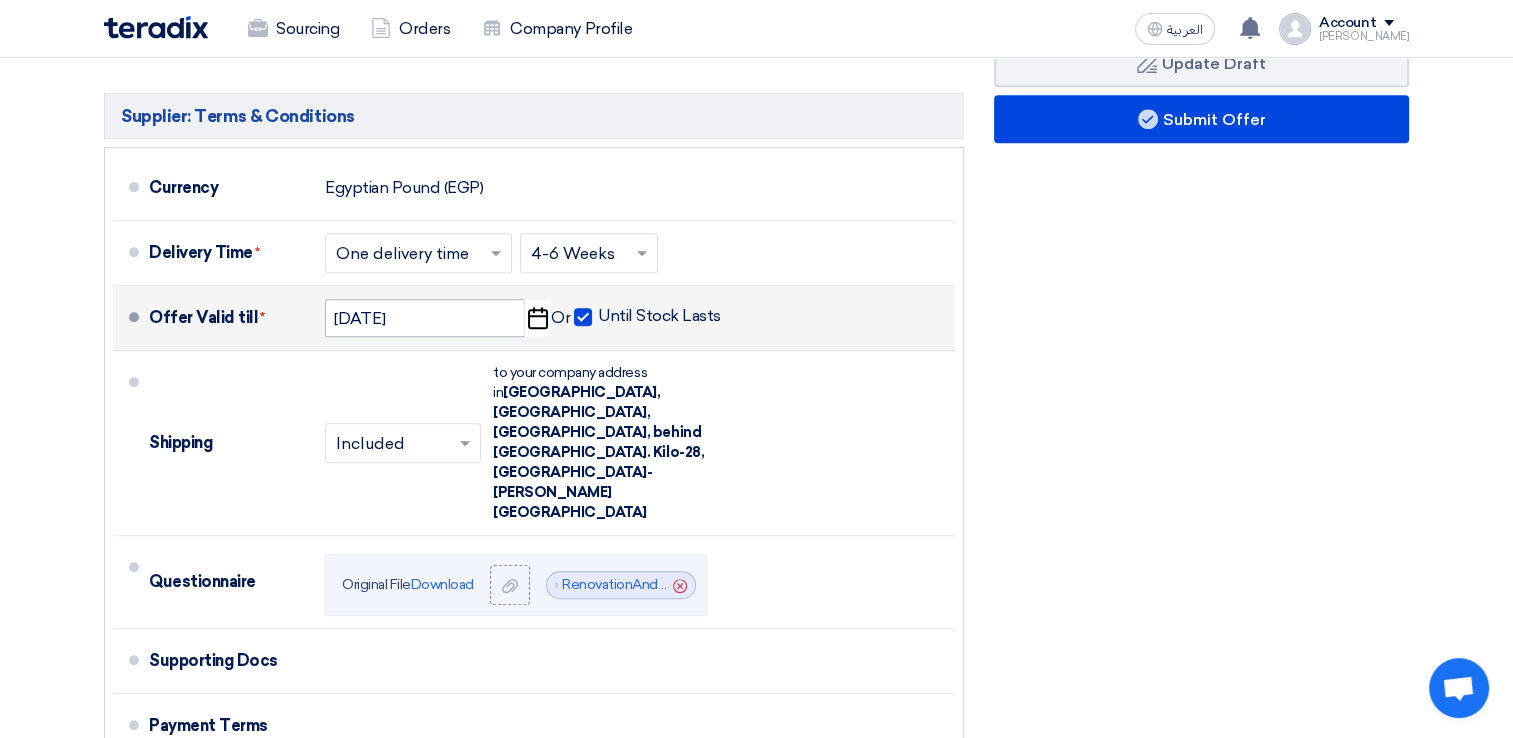 select on "8" 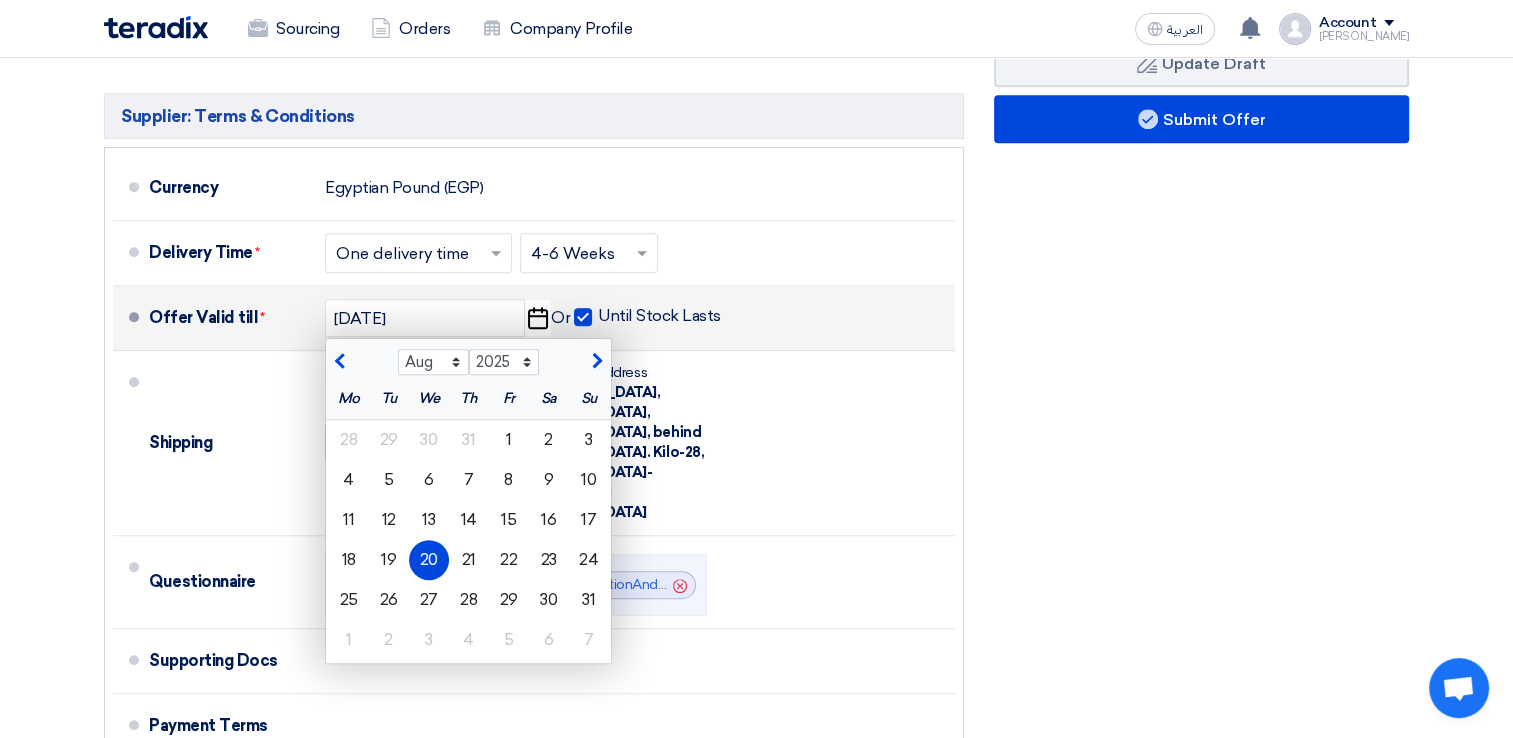 click on "20" 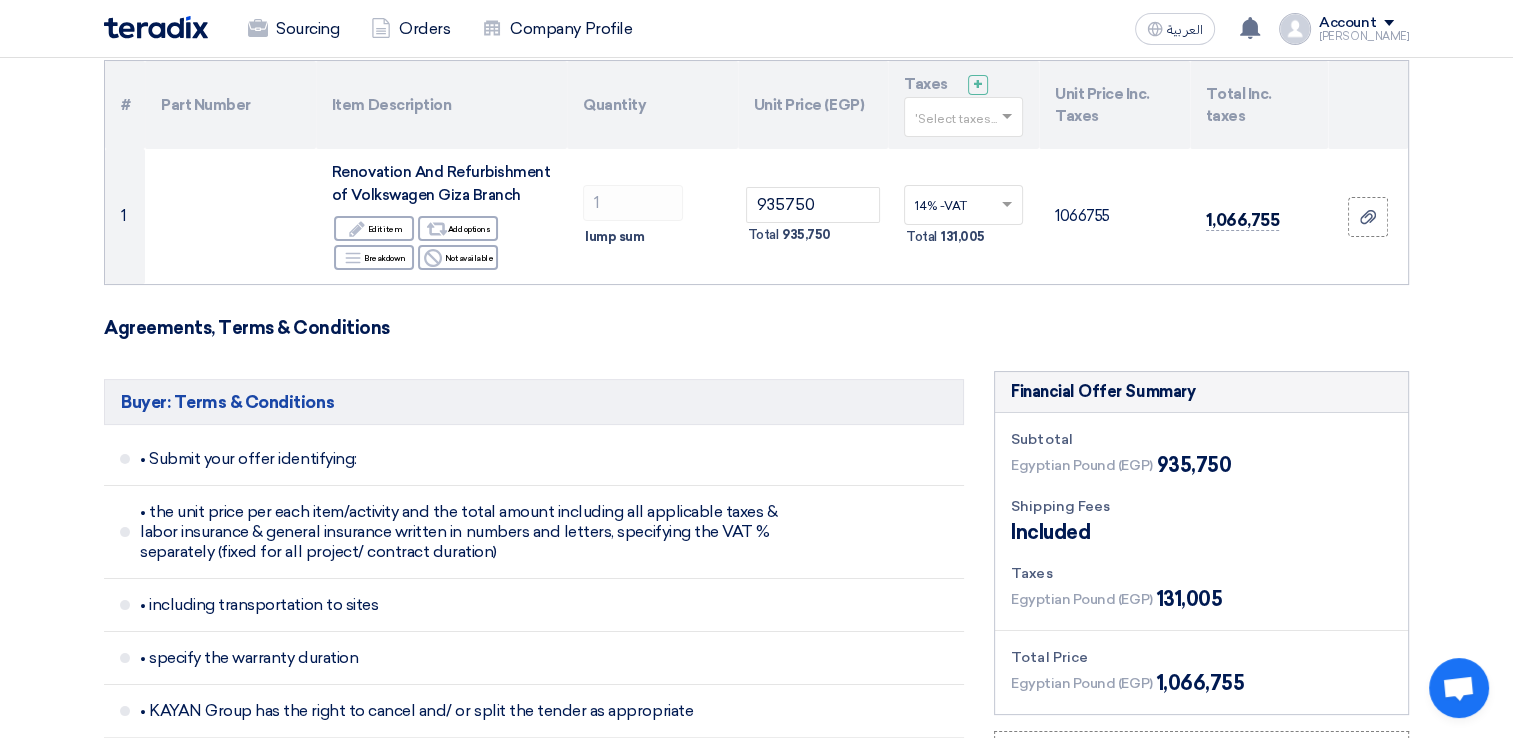 scroll, scrollTop: 208, scrollLeft: 0, axis: vertical 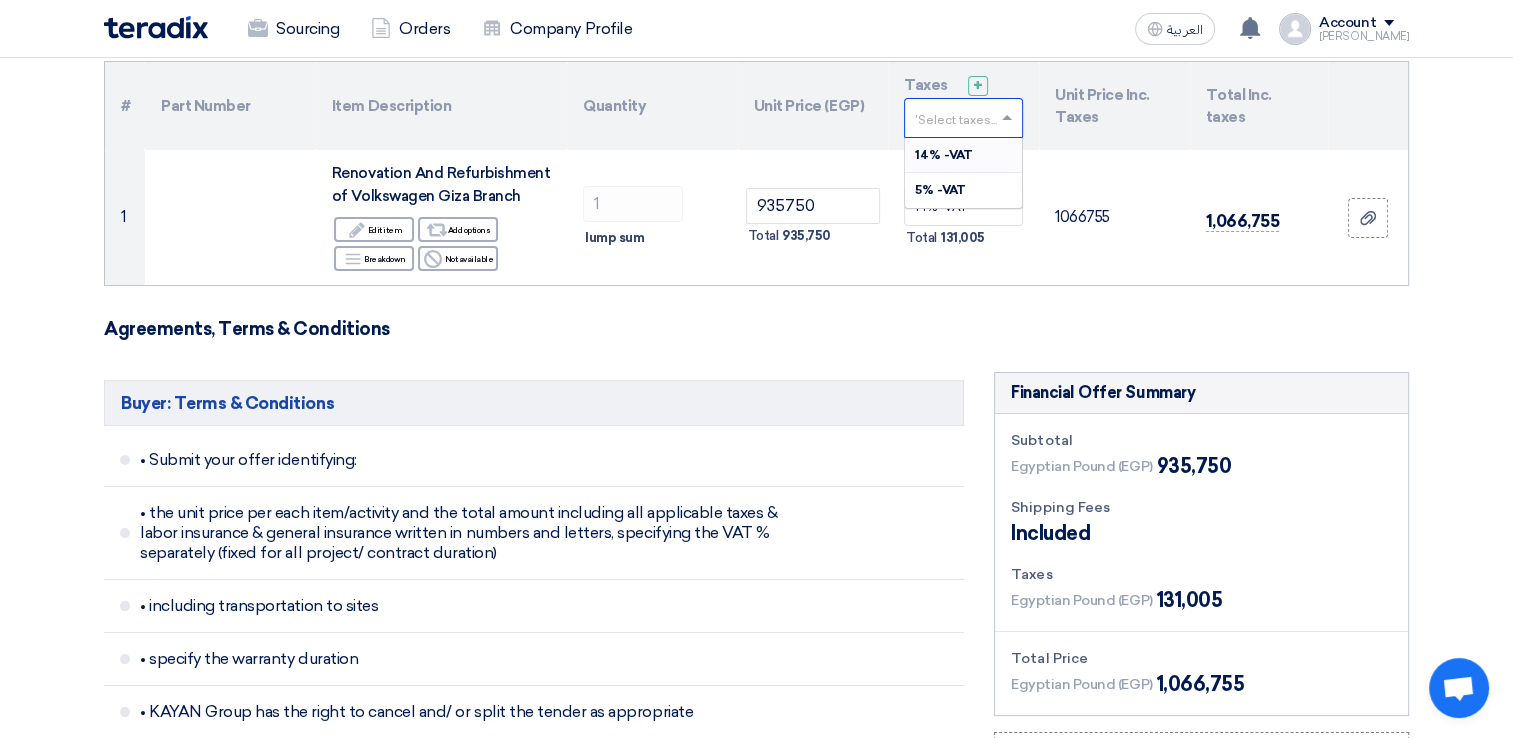 click 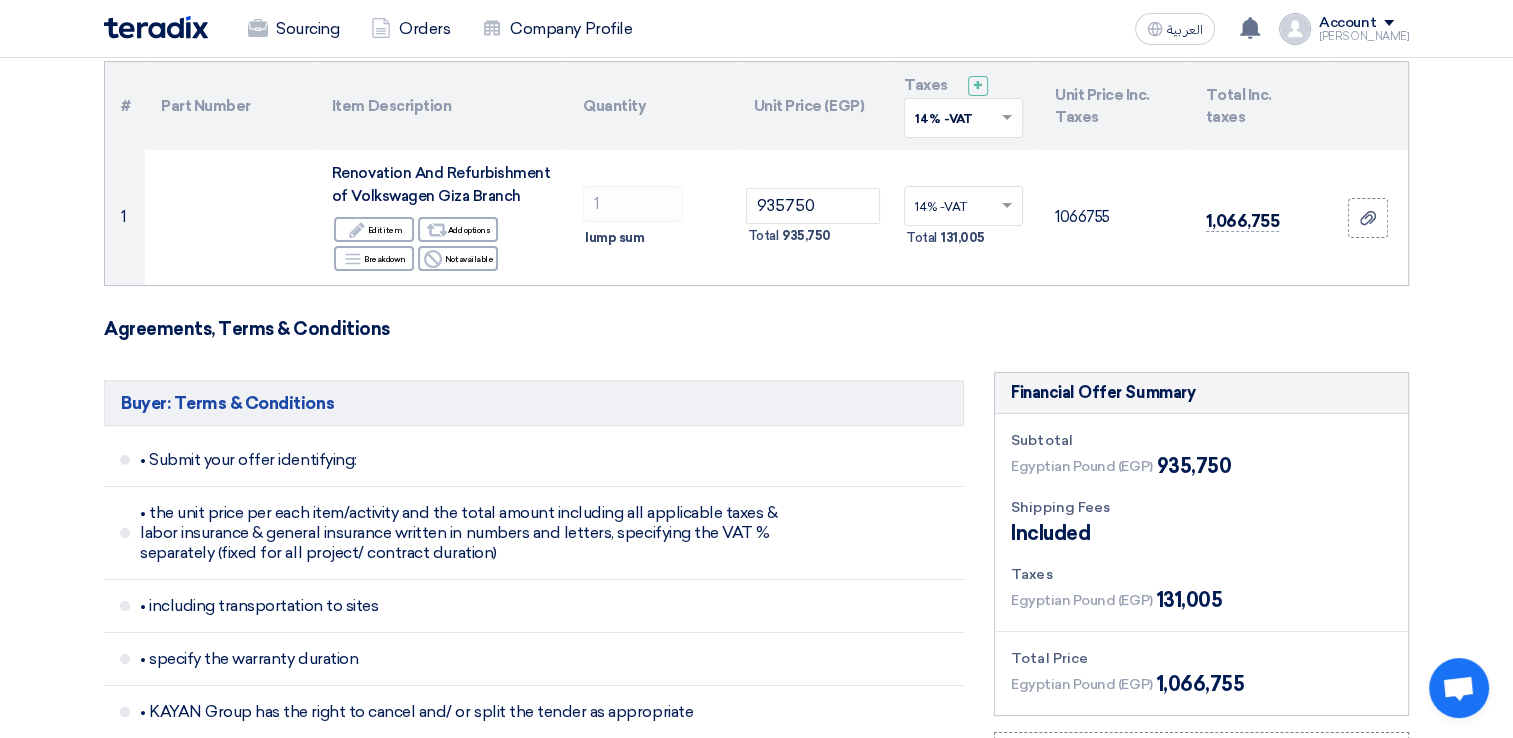 click on "Agreements, Terms & Conditions" 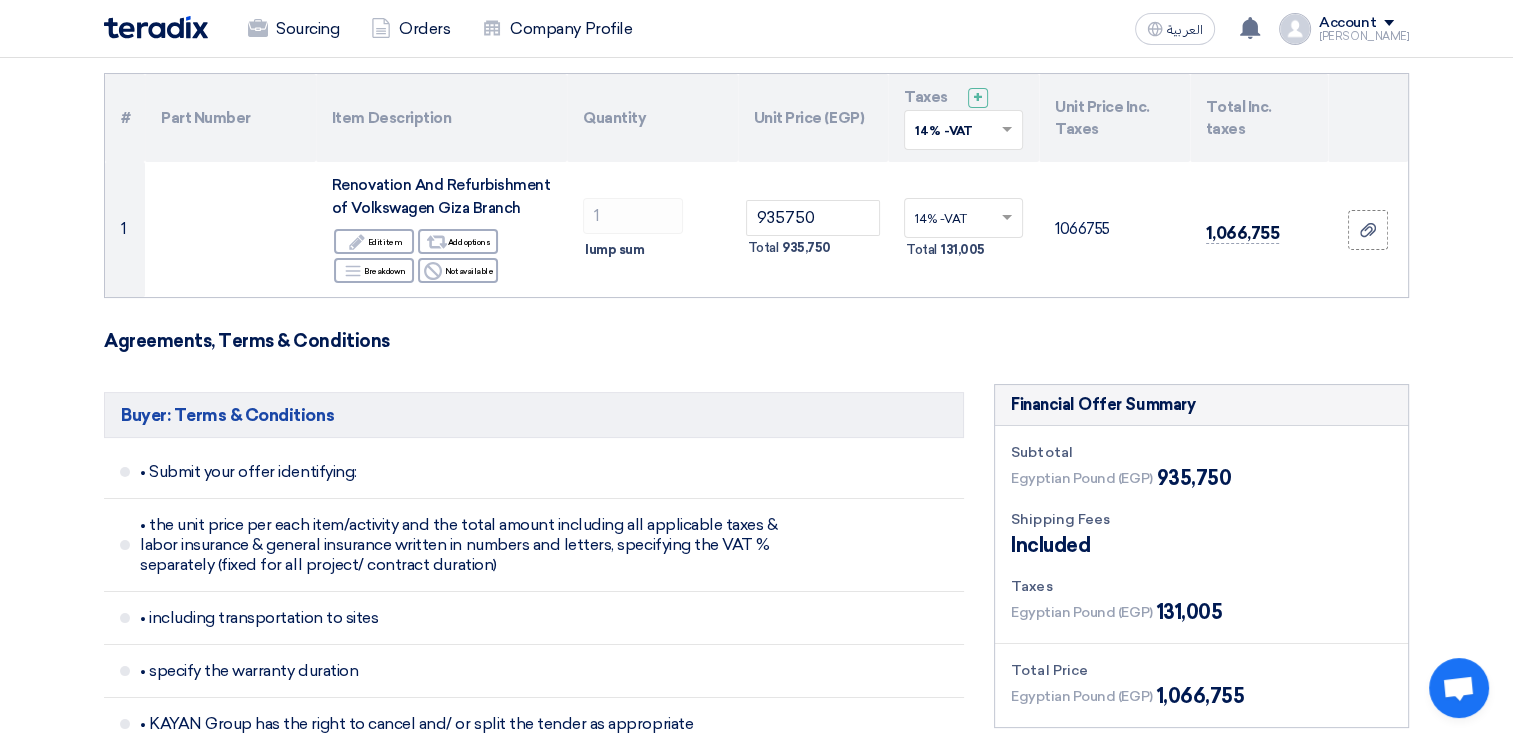 scroll, scrollTop: 0, scrollLeft: 0, axis: both 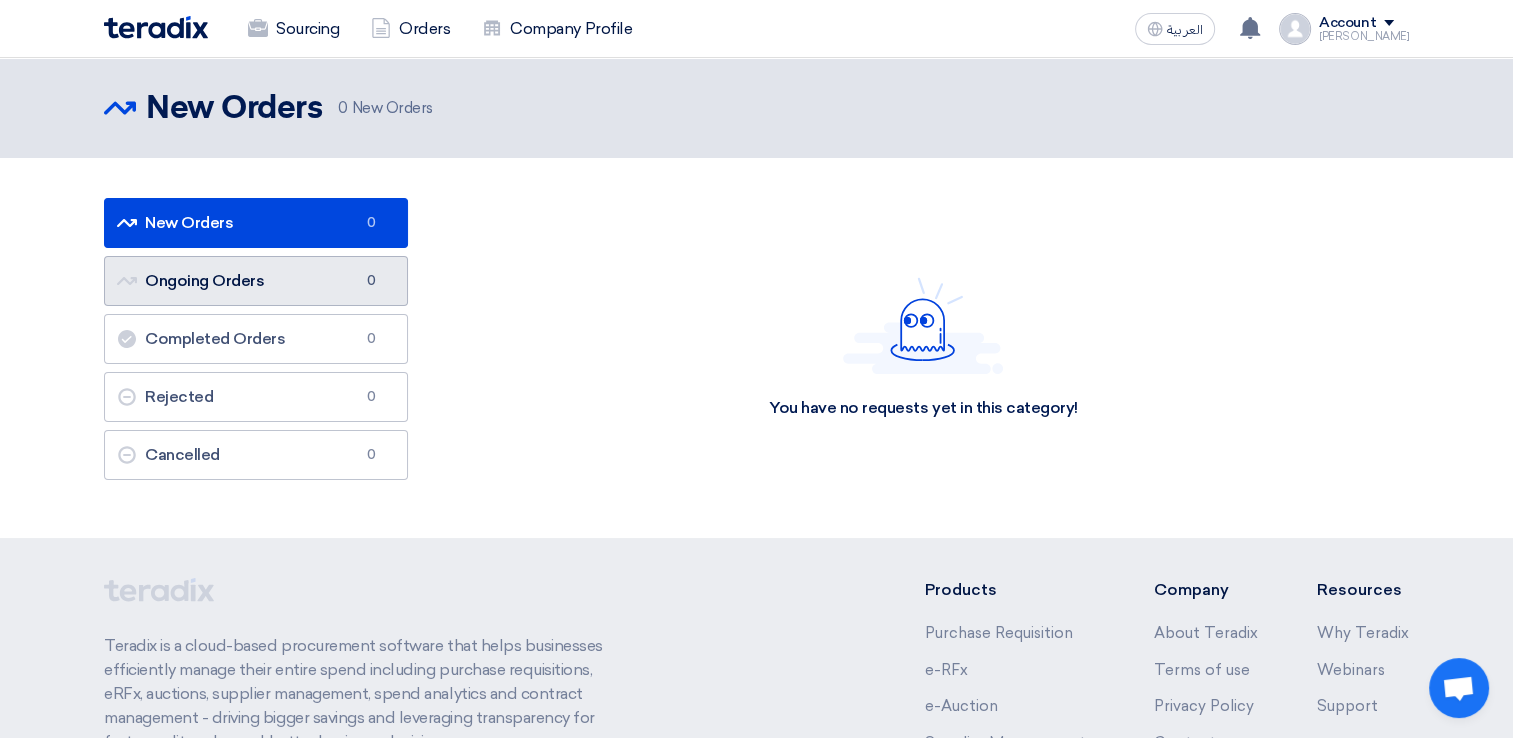 click on "Ongoing Orders
Ongoing Orders
0" 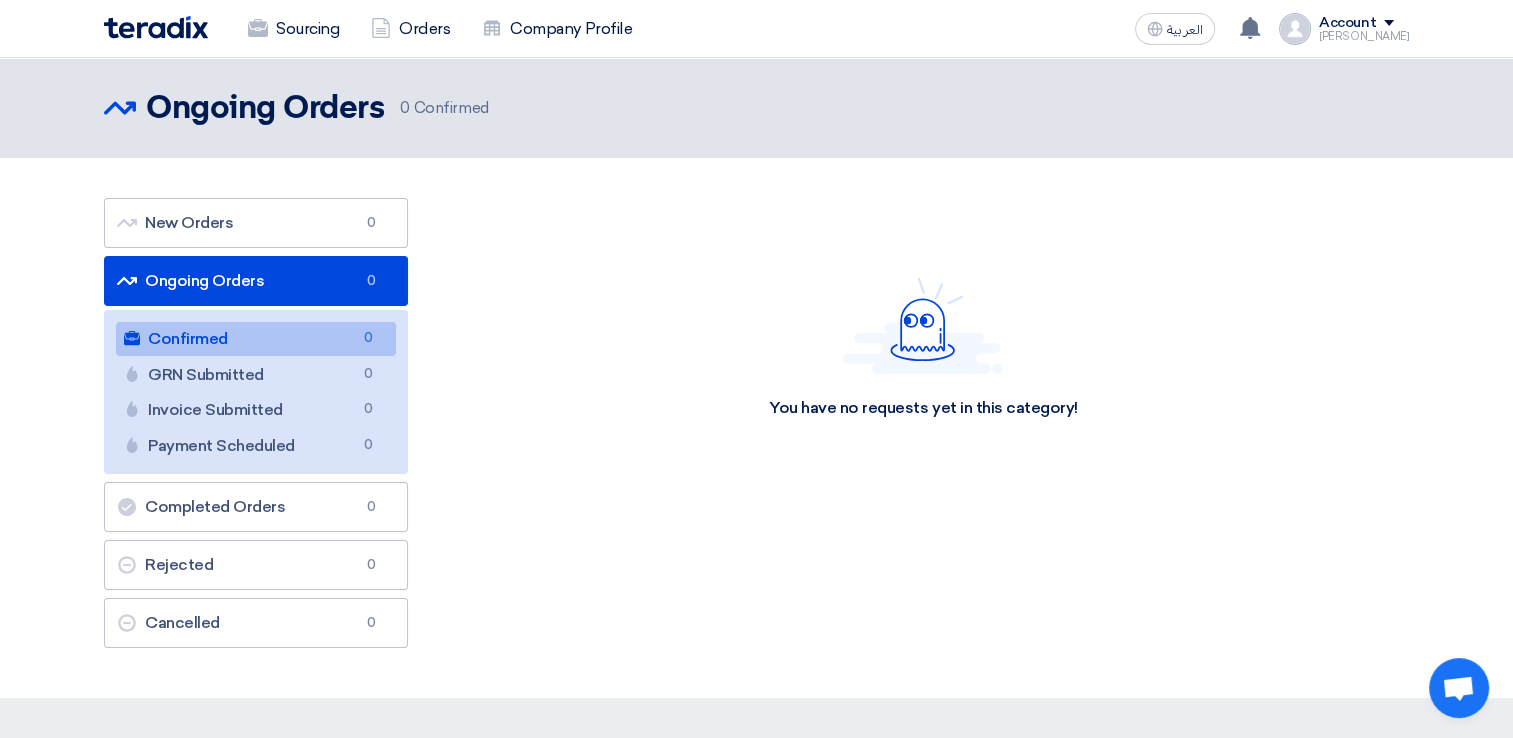 click on "Ongoing Orders
Ongoing Orders
0" 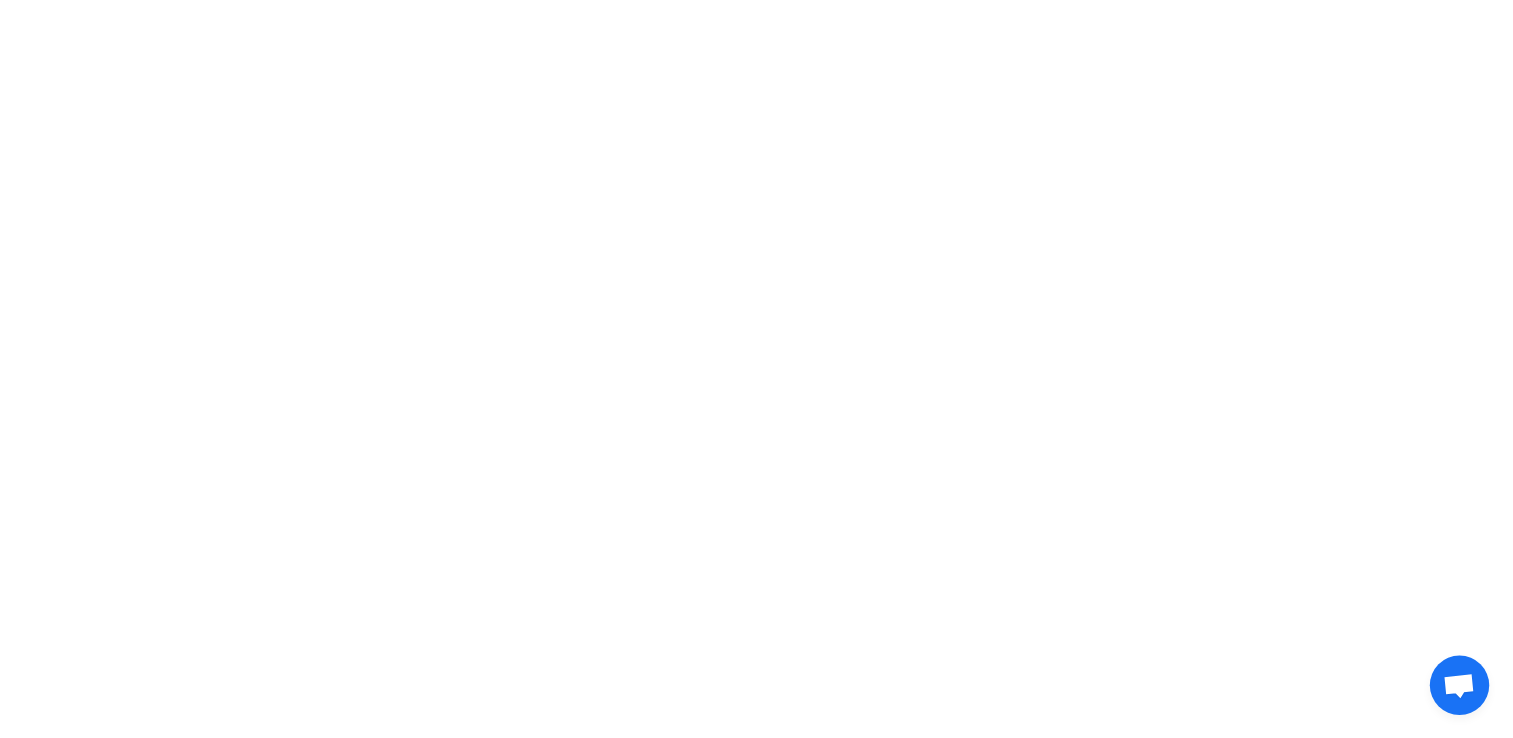 scroll, scrollTop: 0, scrollLeft: 0, axis: both 